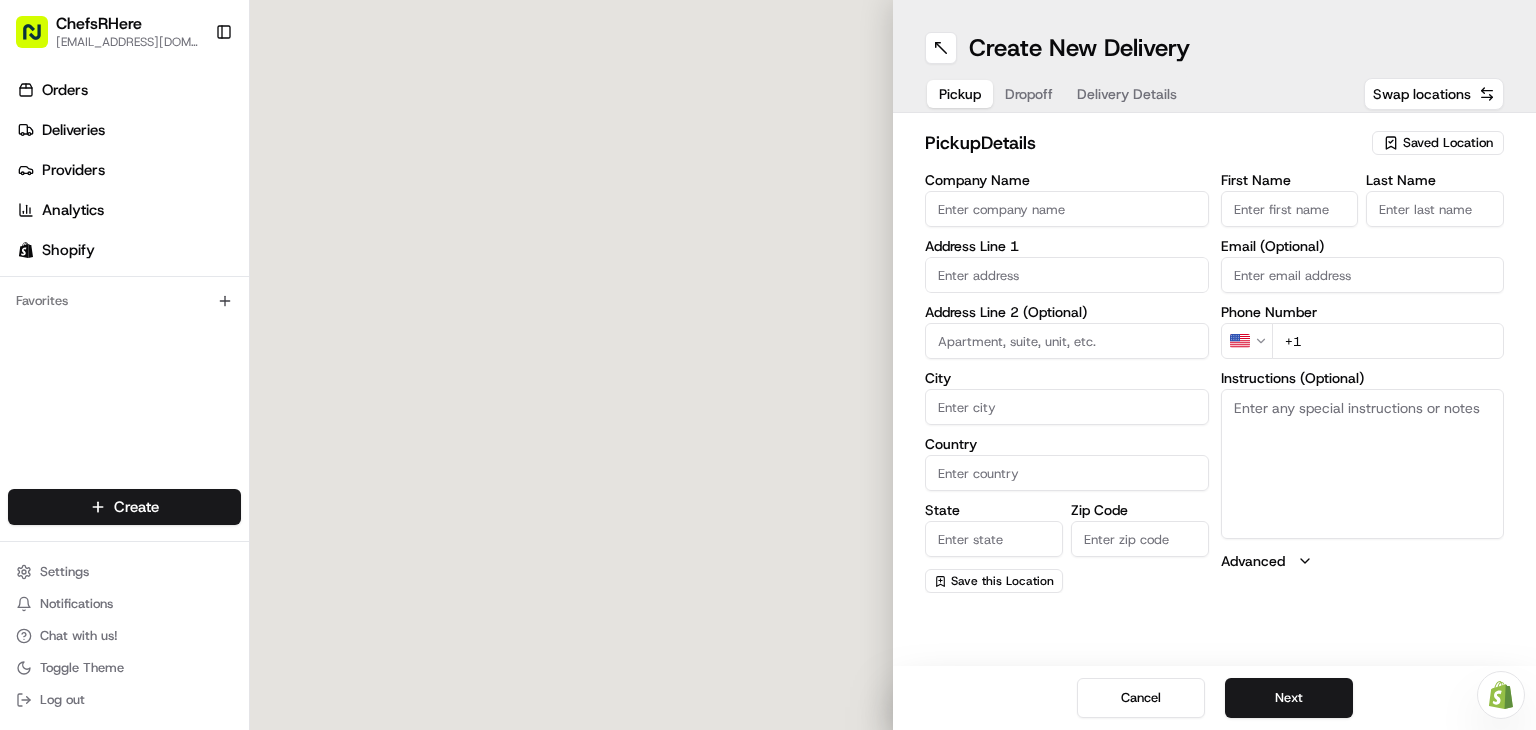 scroll, scrollTop: 0, scrollLeft: 0, axis: both 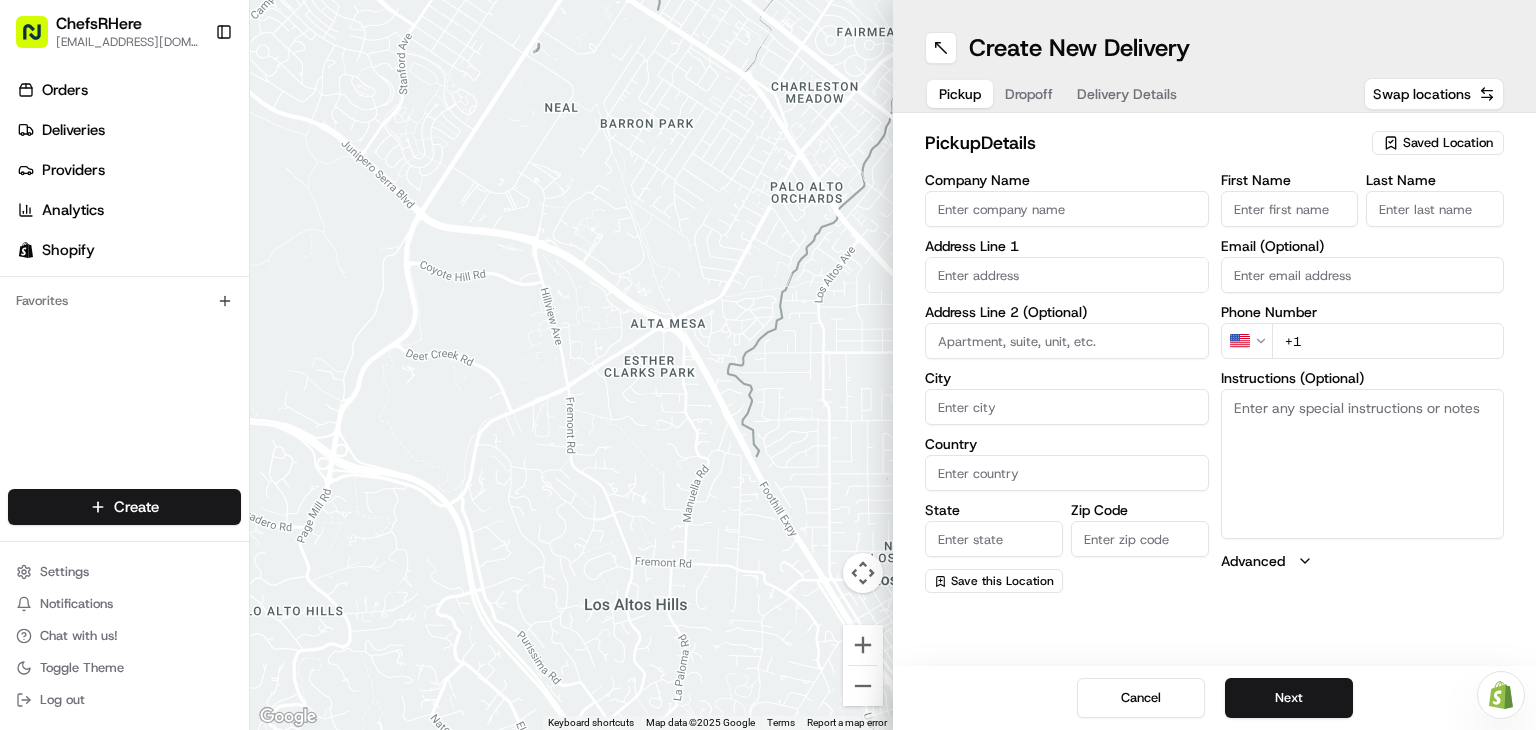 click on "Saved Location" at bounding box center [1448, 143] 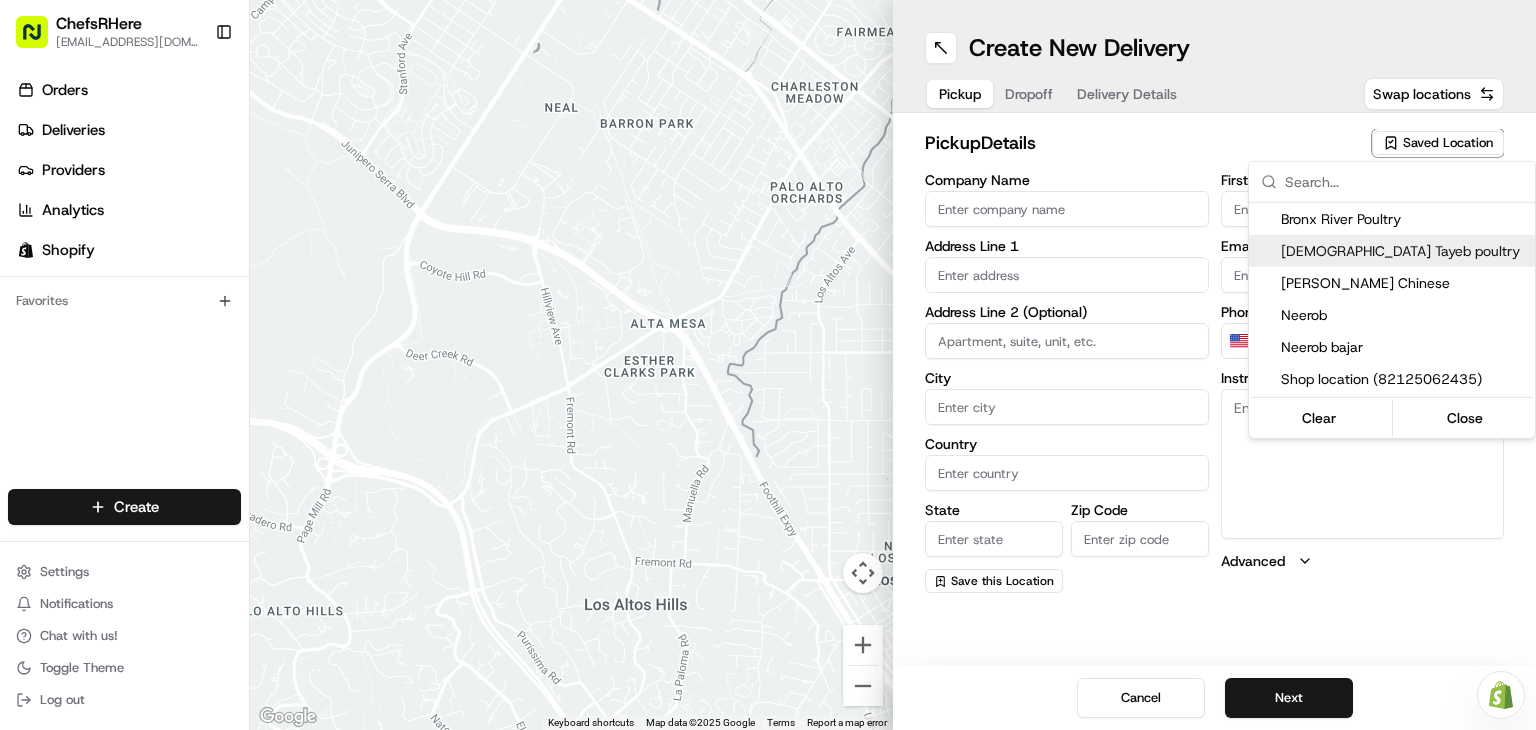 click on "[DEMOGRAPHIC_DATA] Tayeb poultry" at bounding box center [1404, 251] 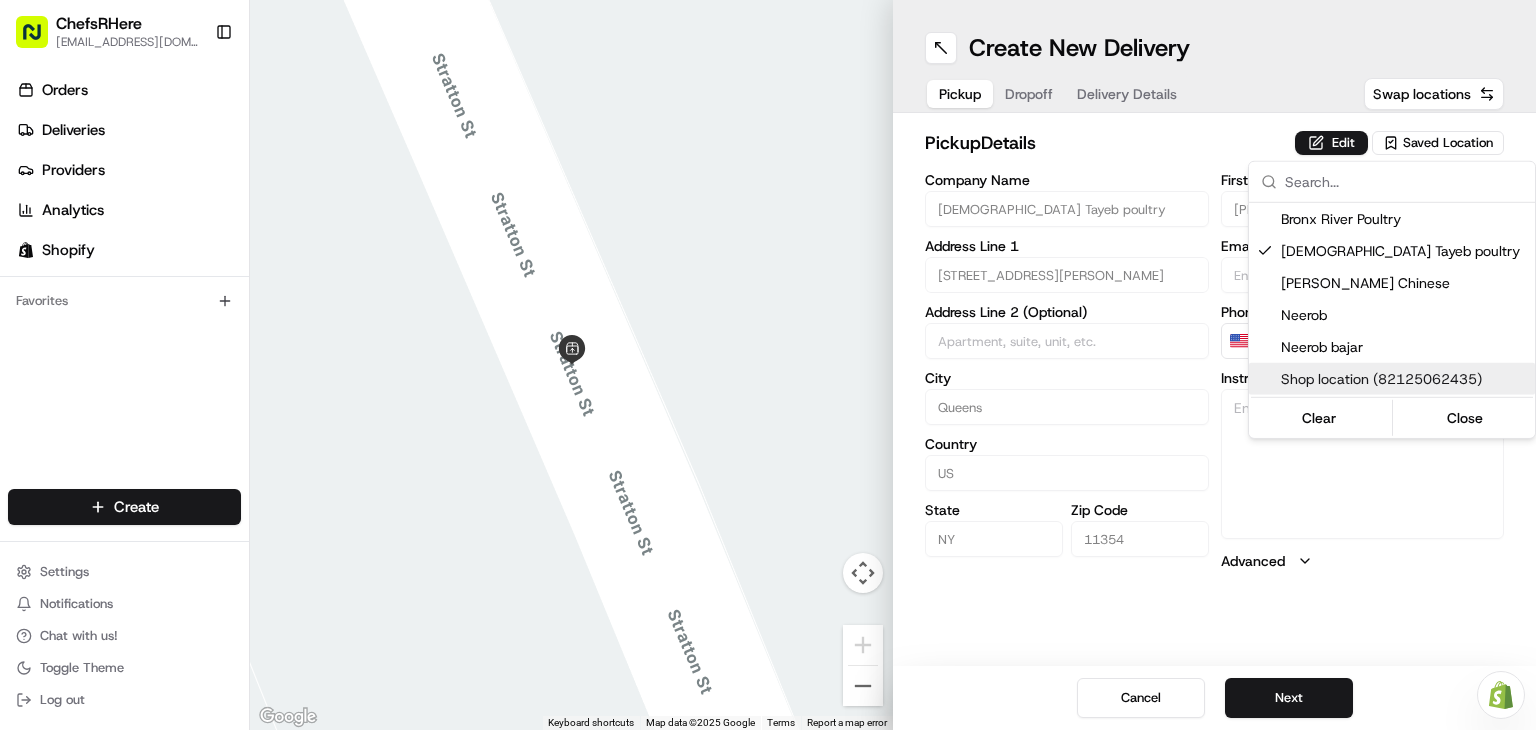 click on "ChefsRHere [EMAIL_ADDRESS][DOMAIN_NAME] Toggle Sidebar Orders Deliveries Providers Analytics Shopify Favorites Main Menu Members & Organization Organization Users Roles Preferences Customization Tracking Orchestration Automations Locations Pickup Locations Dropoff Locations Billing Billing Refund Requests Integrations Notification Triggers Webhooks API Keys Request Logs Create Settings Notifications Chat with us! Toggle Theme Log out Need help with your Shopify Onboarding? Reach out to Support by clicking this button! ← Move left → Move right ↑ Move up ↓ Move down + Zoom in - Zoom out Home Jump left by 75% End Jump right by 75% Page Up Jump up by 75% Page Down Jump down by 75% Keyboard shortcuts Map Data Map data ©2025 Google Map data ©2025 Google 2 m  Click to toggle between metric and imperial units Terms Report a map error Create New Delivery Pickup Dropoff Delivery Details Swap locations pickup  Details  Edit Saved Location Company Name halal Tayeb poultry Address Line 1 City Queens" at bounding box center [768, 365] 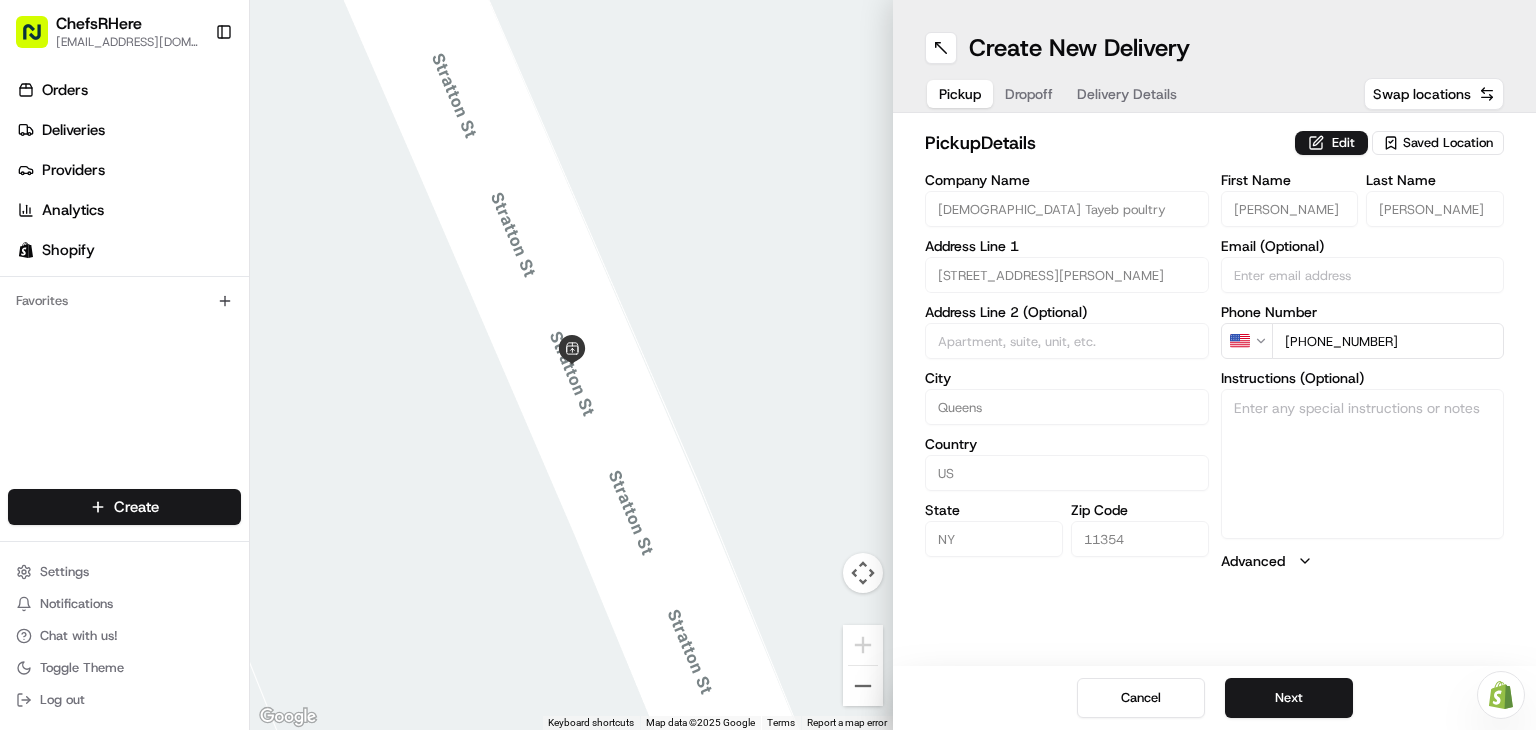 click on "Dropoff" at bounding box center [1029, 94] 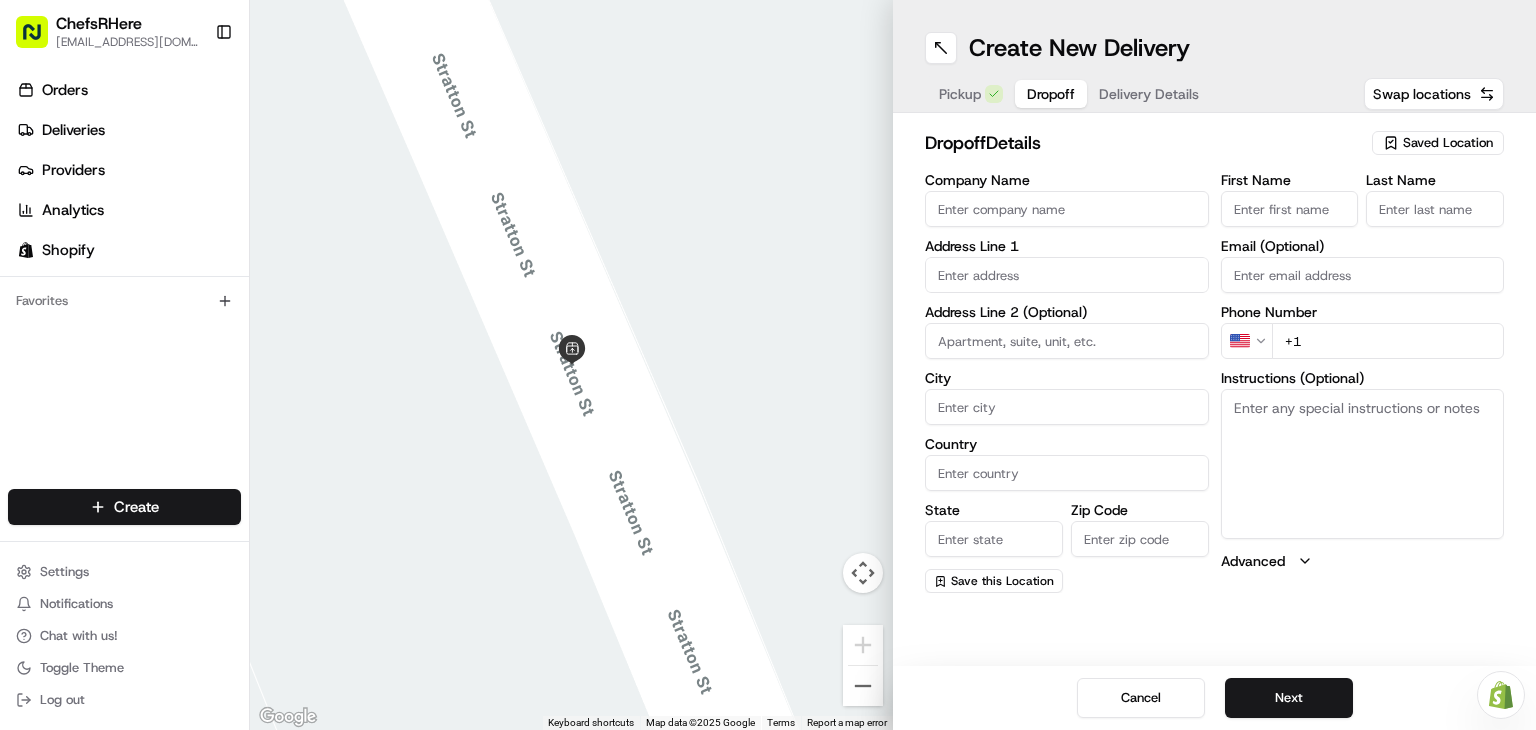 click on "Saved Location" at bounding box center [1448, 143] 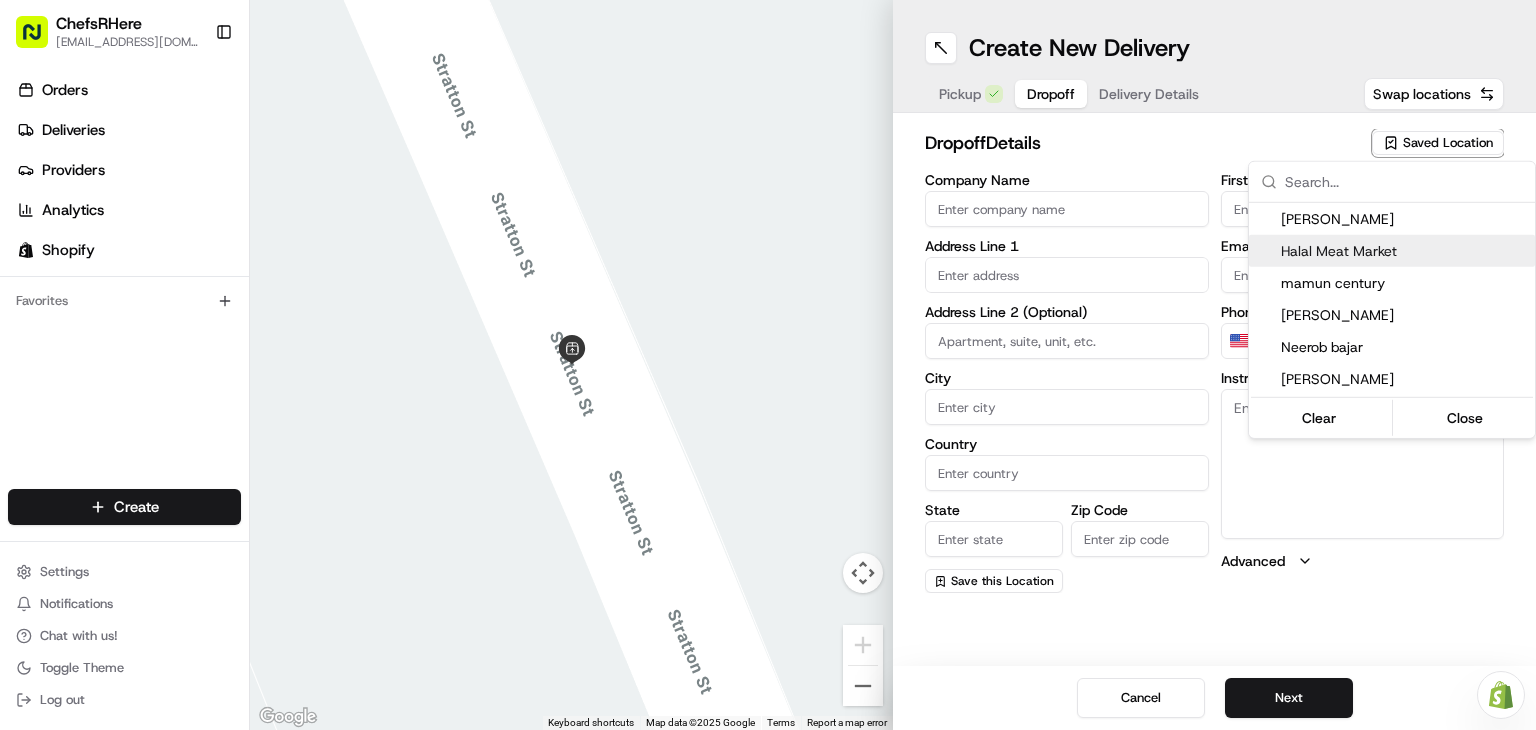 click on "Halal Meat Market" at bounding box center [1404, 251] 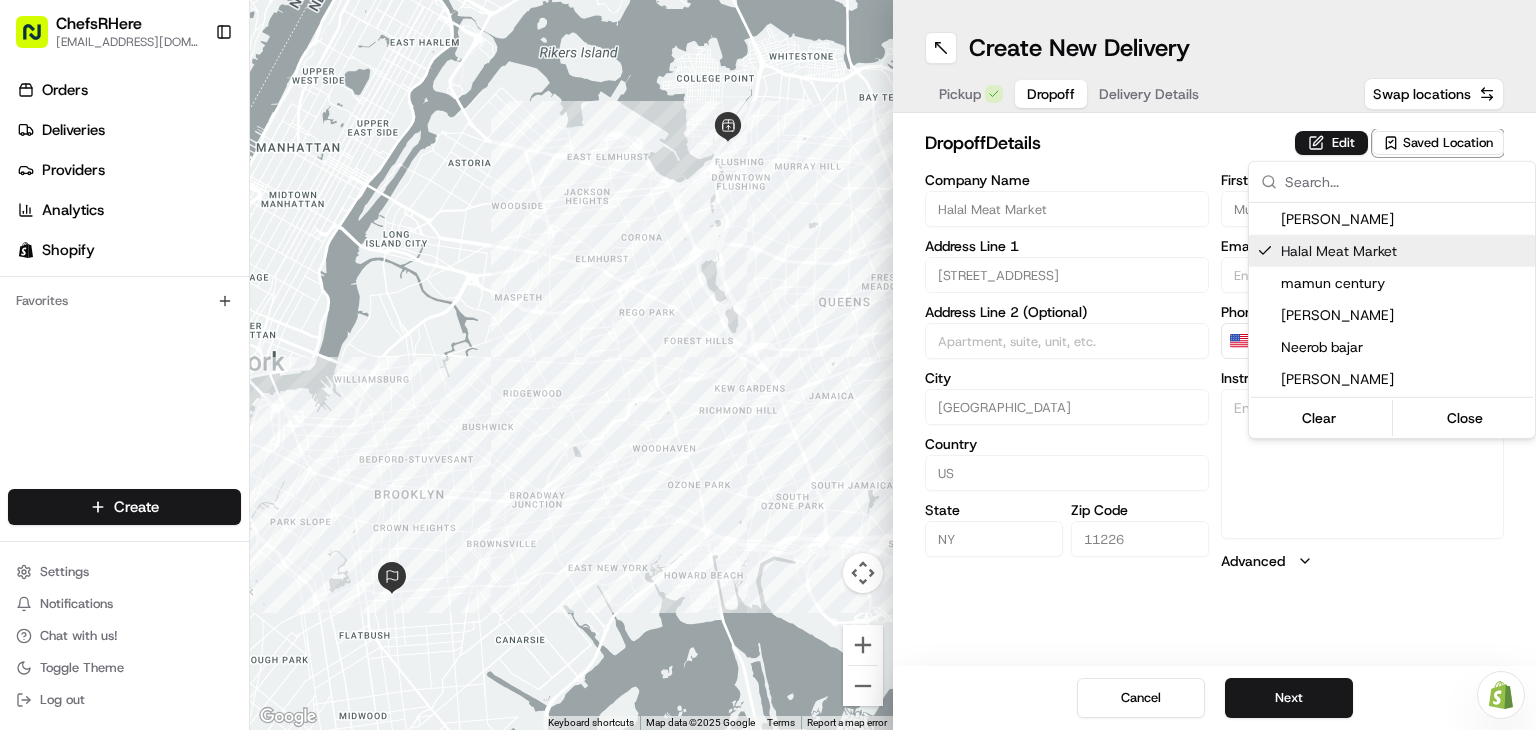 click on "ChefsRHere [EMAIL_ADDRESS][DOMAIN_NAME] Toggle Sidebar Orders Deliveries Providers Analytics Shopify Favorites Main Menu Members & Organization Organization Users Roles Preferences Customization Tracking Orchestration Automations Locations Pickup Locations Dropoff Locations Billing Billing Refund Requests Integrations Notification Triggers Webhooks API Keys Request Logs Create Settings Notifications Chat with us! Toggle Theme Log out Need help with your Shopify Onboarding? Reach out to Support by clicking this button! ← Move left → Move right ↑ Move up ↓ Move down + Zoom in - Zoom out Home Jump left by 75% End Jump right by 75% Page Up Jump up by 75% Page Down Jump down by 75% Keyboard shortcuts Map Data Map data ©2025 Google Map data ©2025 Google 2 km  Click to toggle between metric and imperial units Terms Report a map error Create New Delivery Pickup Dropoff Delivery Details Swap locations dropoff  Details  Edit Saved Location Company Name Halal Meat Market Address Line 1 City [GEOGRAPHIC_DATA]" at bounding box center [768, 365] 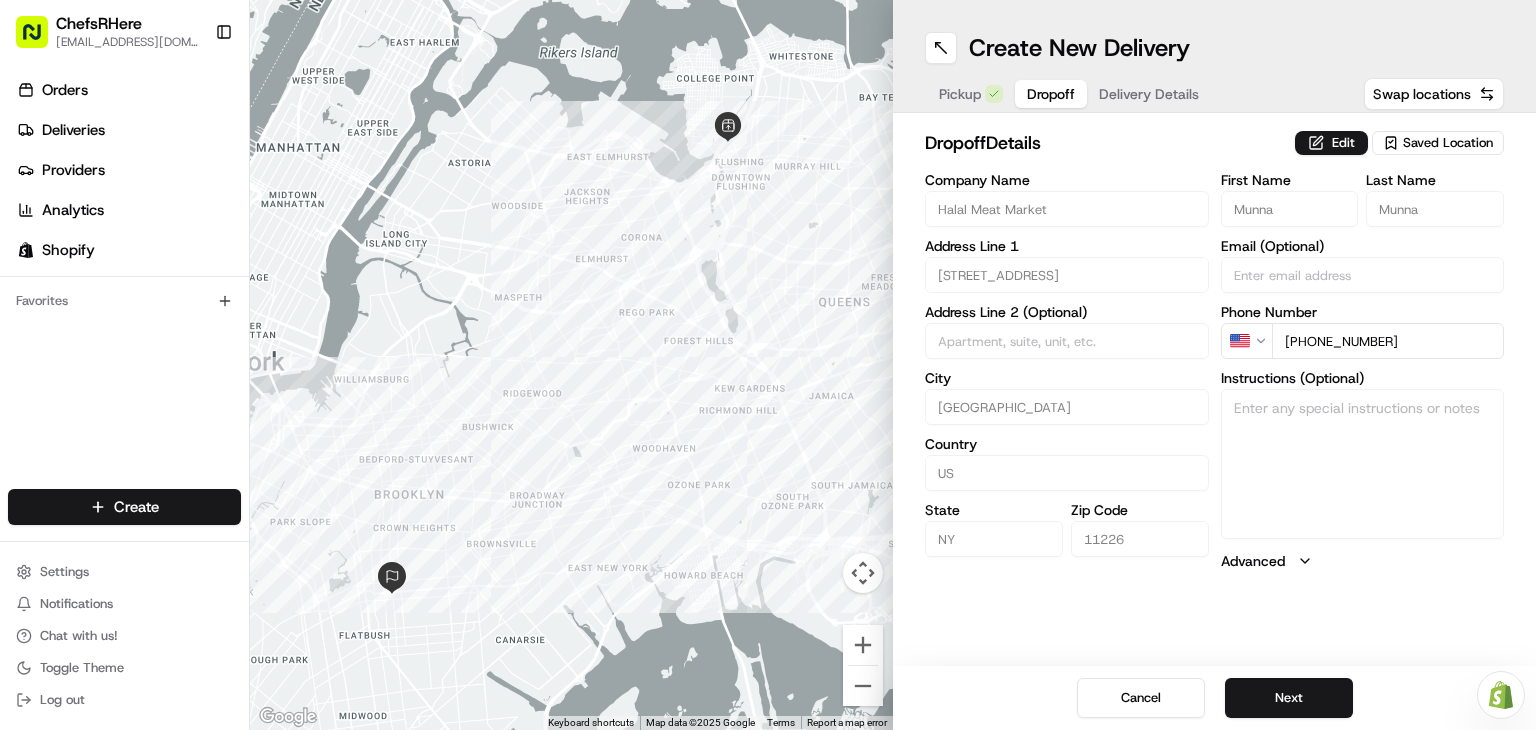 click on "Delivery Details" at bounding box center (1149, 94) 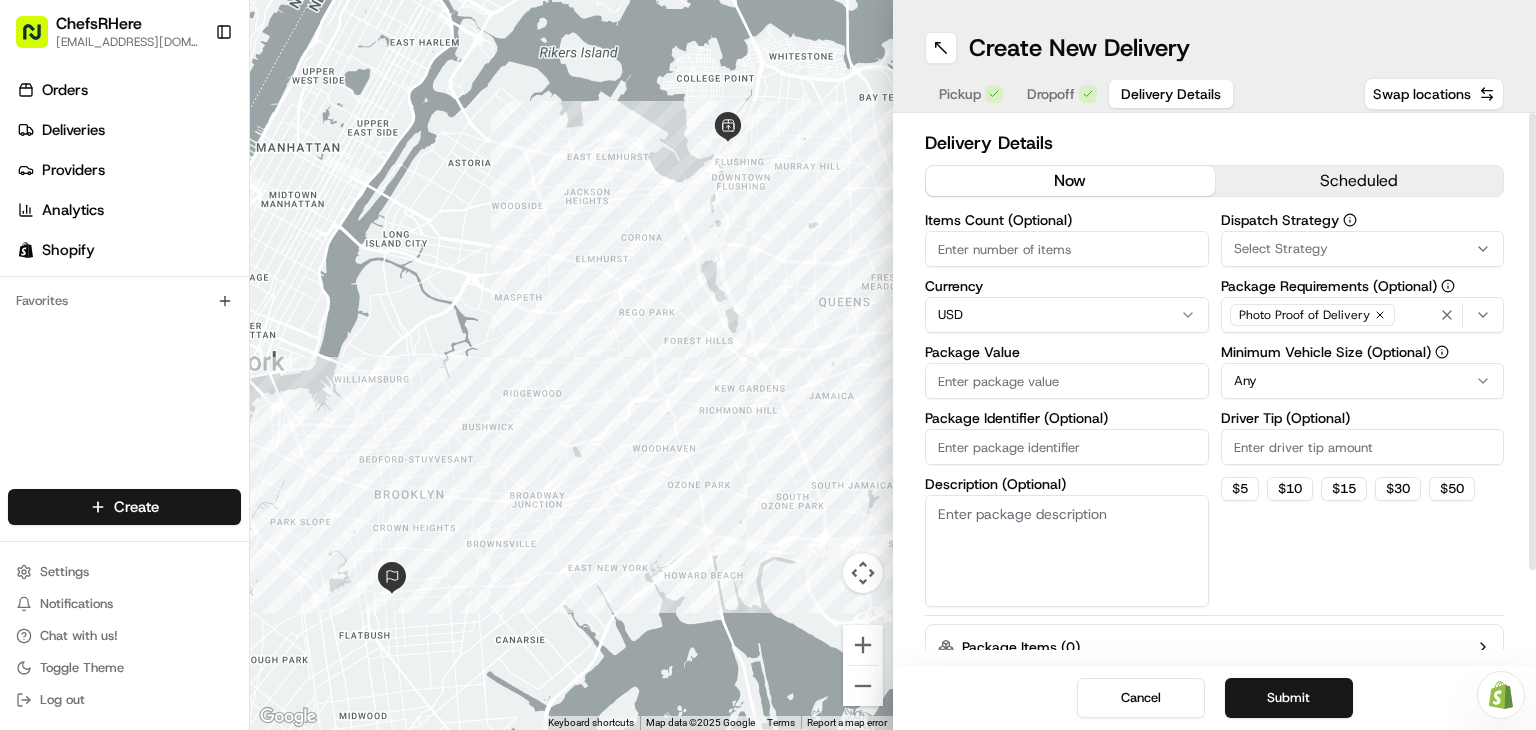 click on "Select Strategy" at bounding box center (1281, 249) 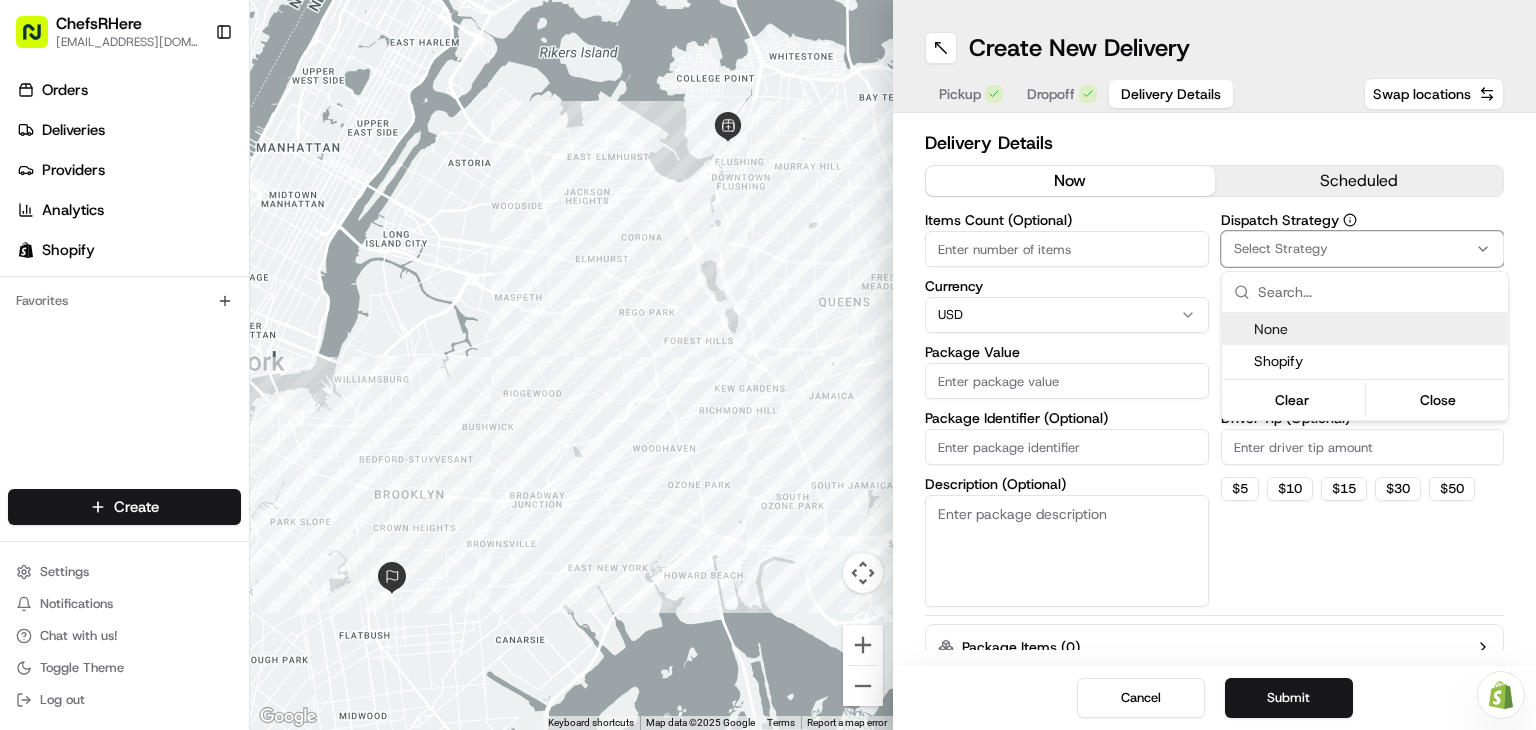 click on "None" at bounding box center [1377, 329] 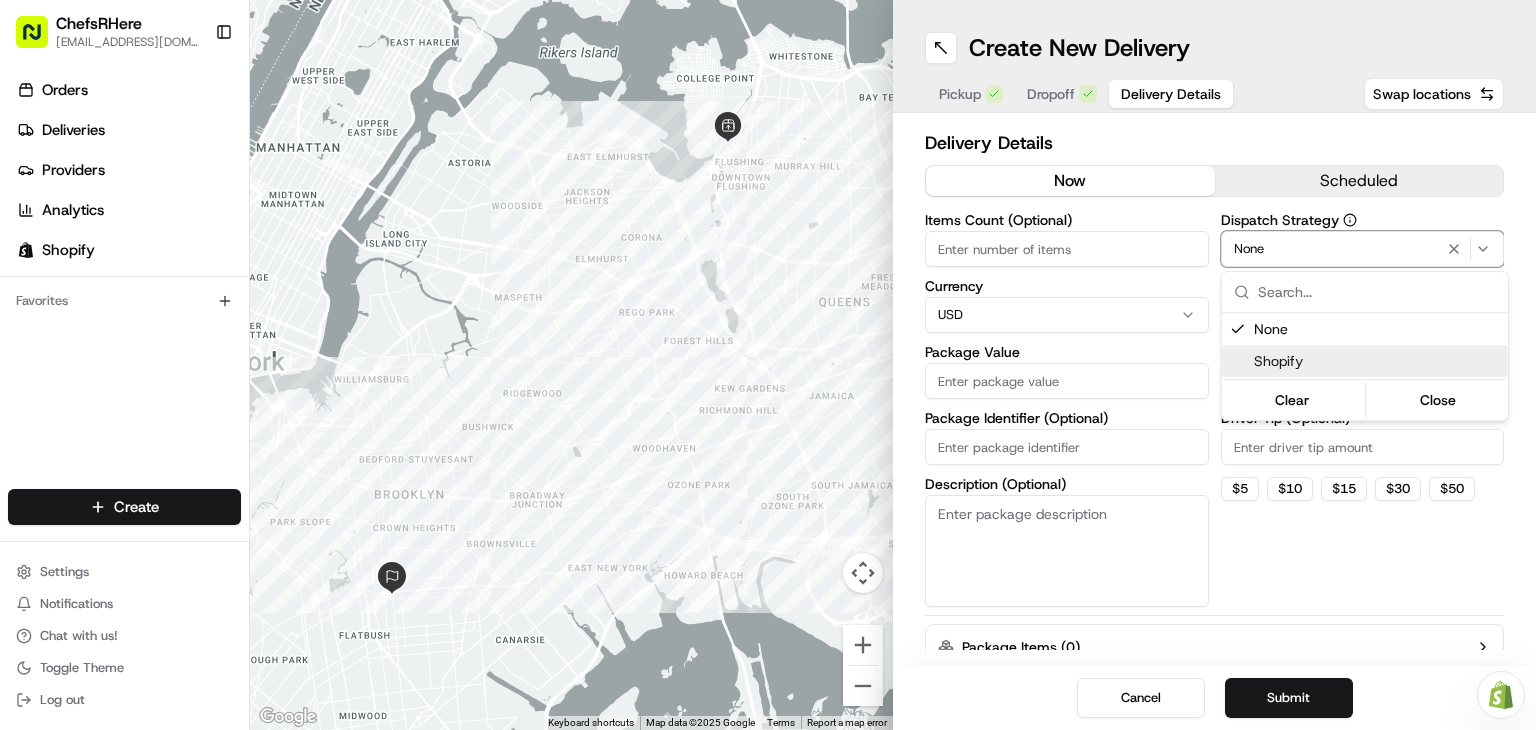 click on "ChefsRHere [EMAIL_ADDRESS][DOMAIN_NAME] Toggle Sidebar Orders Deliveries Providers Analytics Shopify Favorites Main Menu Members & Organization Organization Users Roles Preferences Customization Tracking Orchestration Automations Locations Pickup Locations Dropoff Locations Billing Billing Refund Requests Integrations Notification Triggers Webhooks API Keys Request Logs Create Settings Notifications Chat with us! Toggle Theme Log out Need help with your Shopify Onboarding? Reach out to Support by clicking this button! ← Move left → Move right ↑ Move up ↓ Move down + Zoom in - Zoom out Home Jump left by 75% End Jump right by 75% Page Up Jump up by 75% Page Down Jump down by 75% Keyboard shortcuts Map Data Map data ©2025 Google Map data ©2025 Google 2 km  Click to toggle between metric and imperial units Terms Report a map error Create New Delivery Pickup Dropoff Delivery Details Swap locations Delivery Details now scheduled Items Count (Optional) Currency USD Package Value None Any $ 5 $ $" at bounding box center [768, 365] 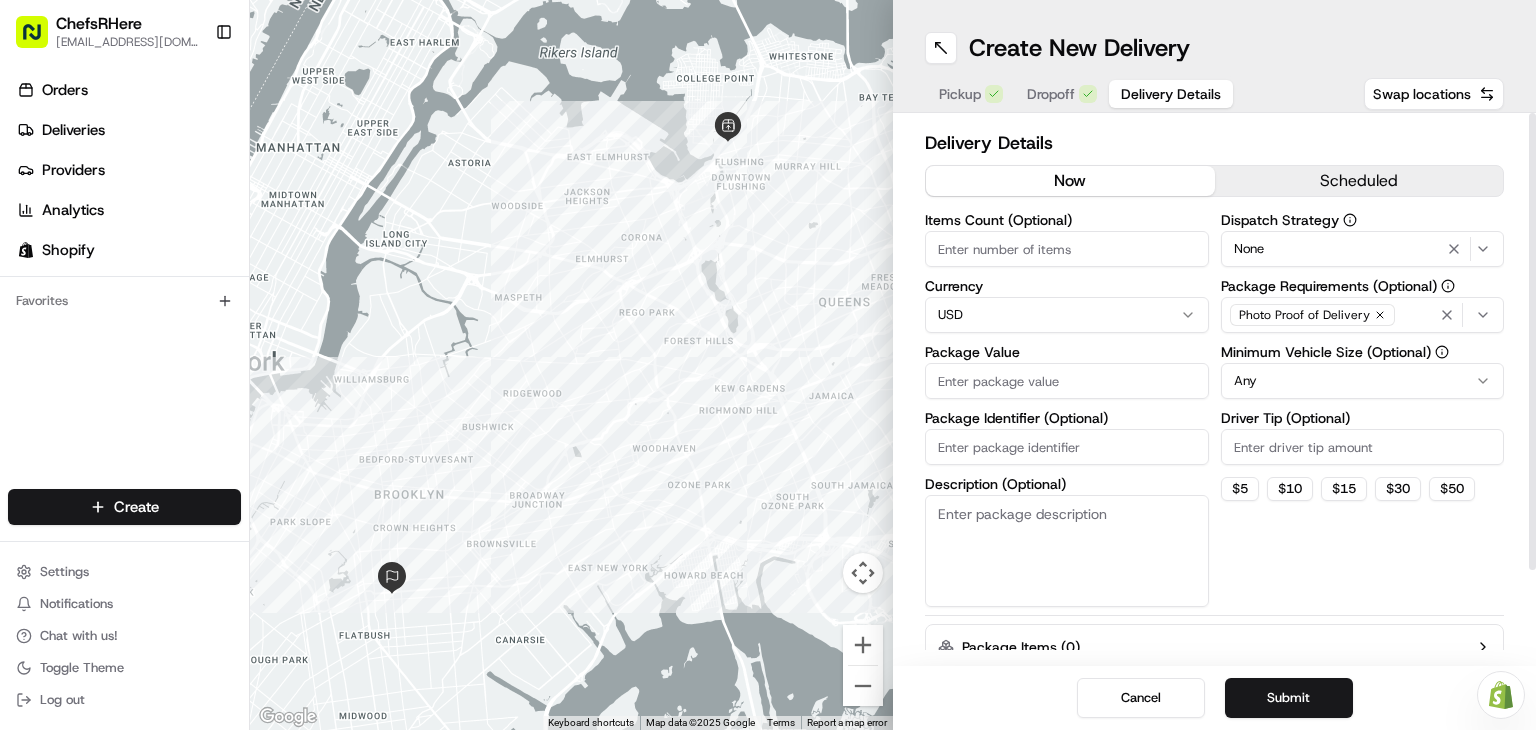 click on "Package Value" at bounding box center [1067, 381] 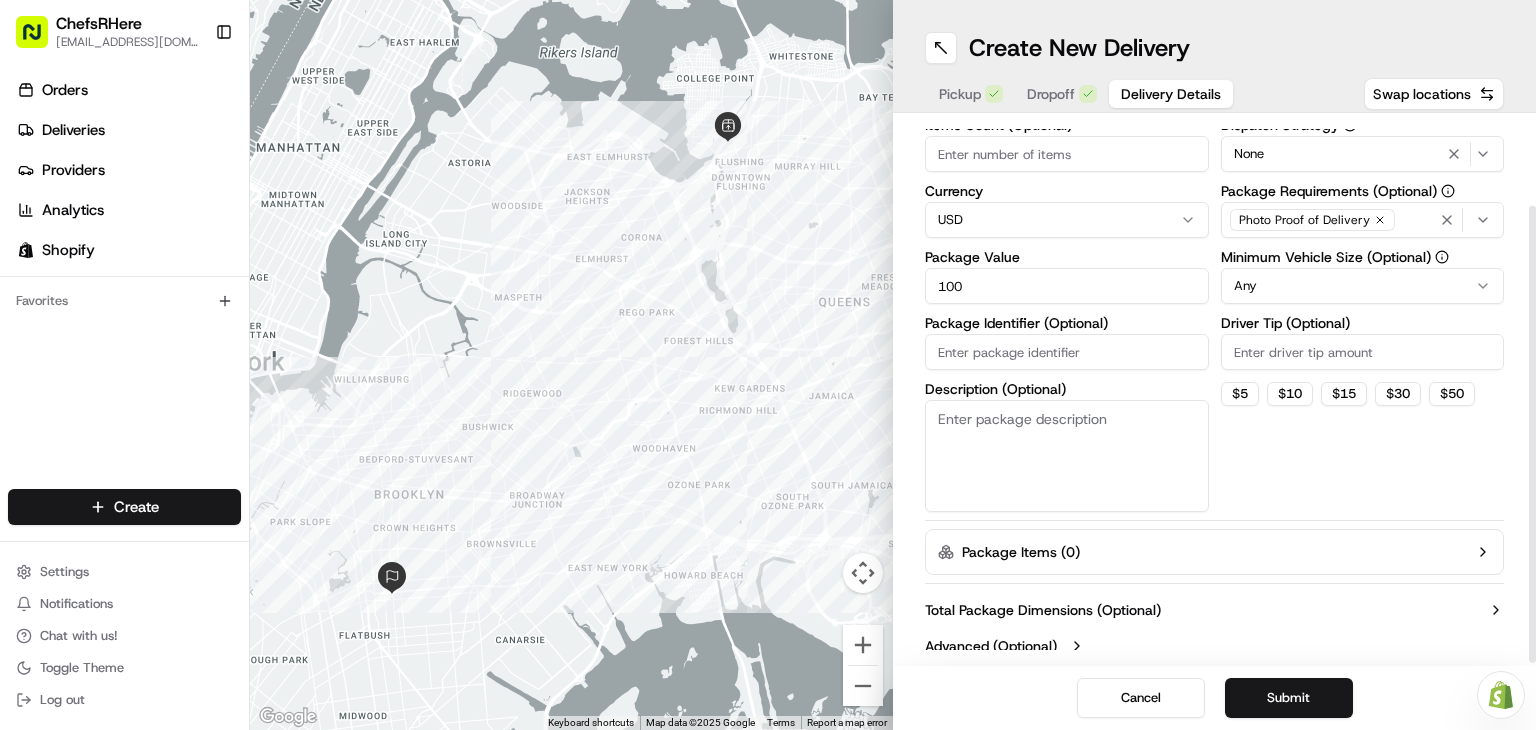scroll, scrollTop: 108, scrollLeft: 0, axis: vertical 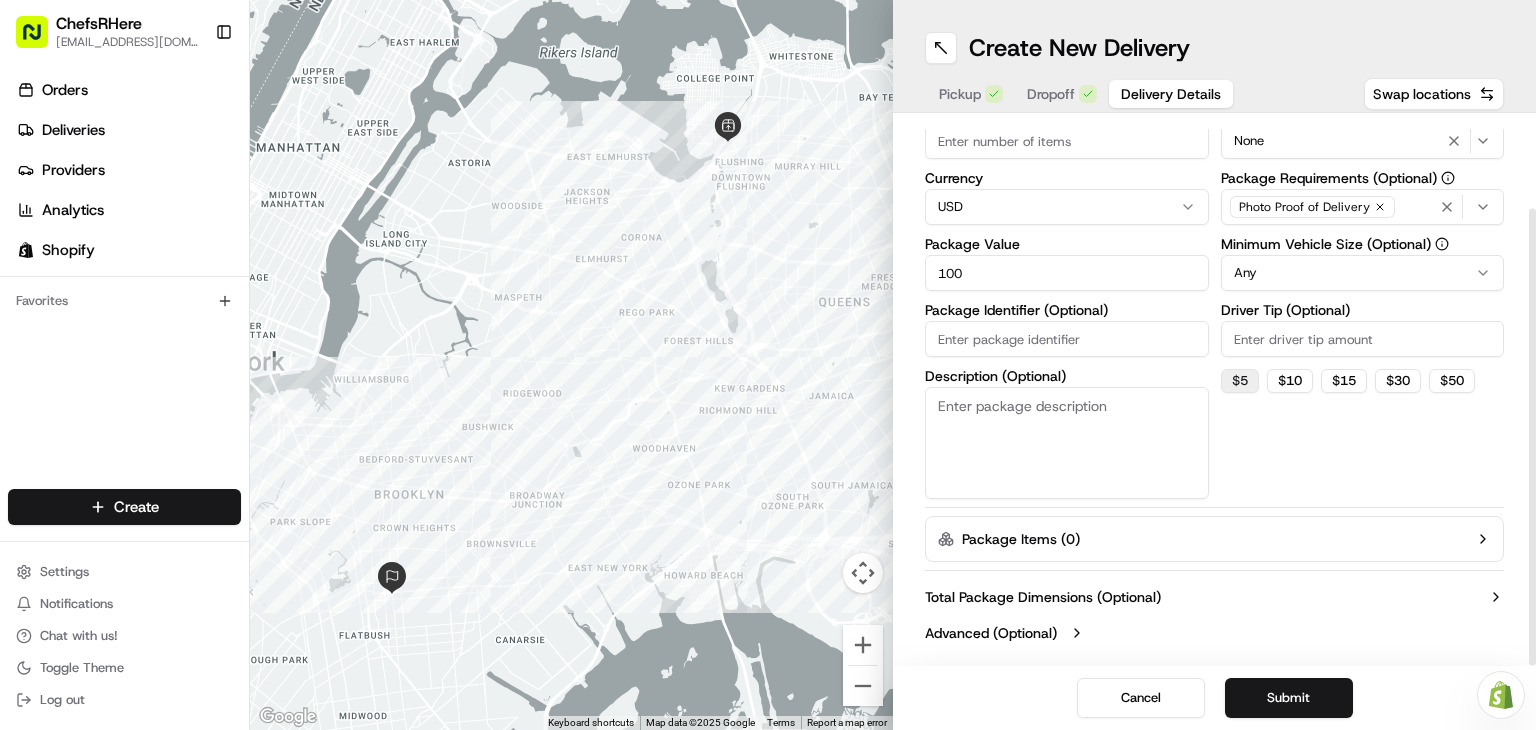 type on "100" 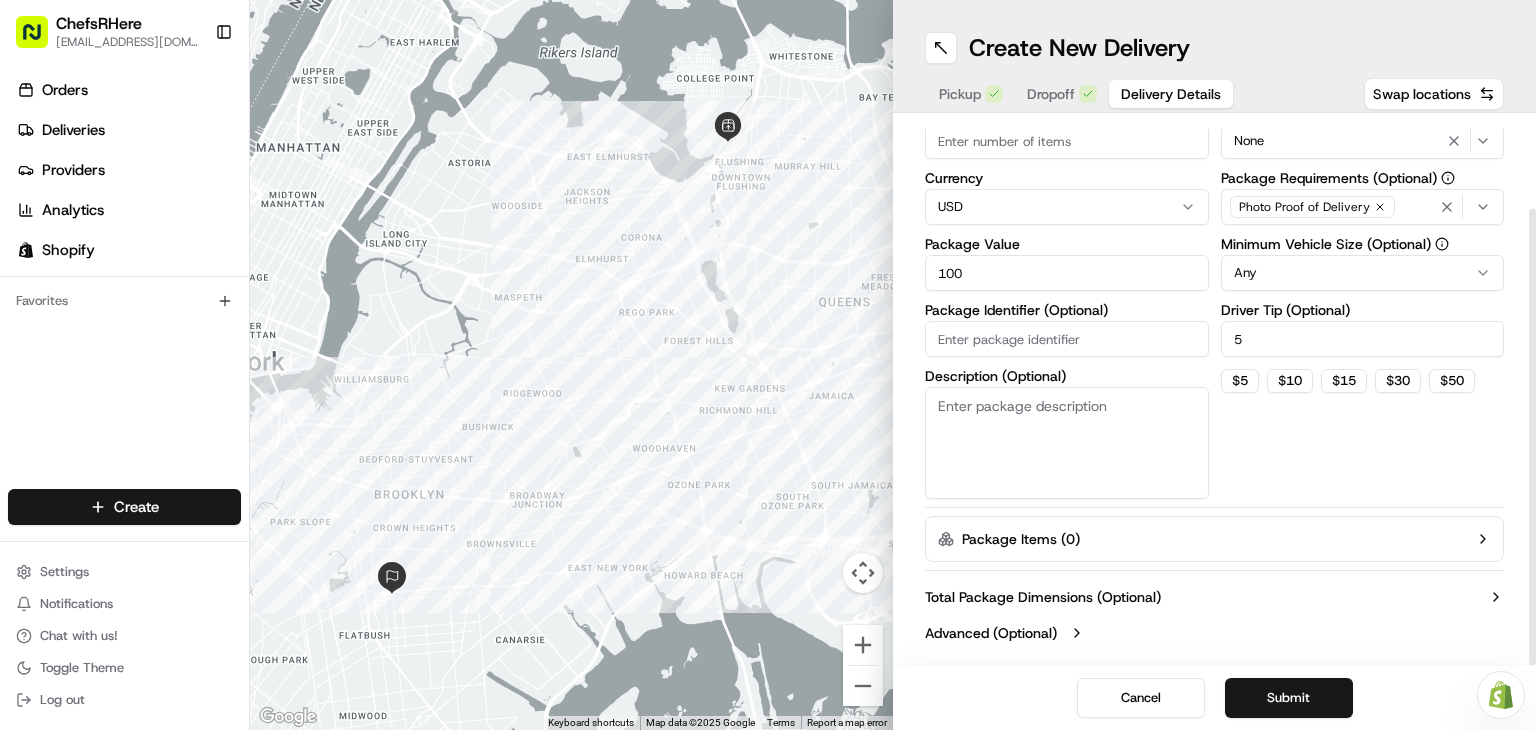 click on "Pickup" at bounding box center (960, 94) 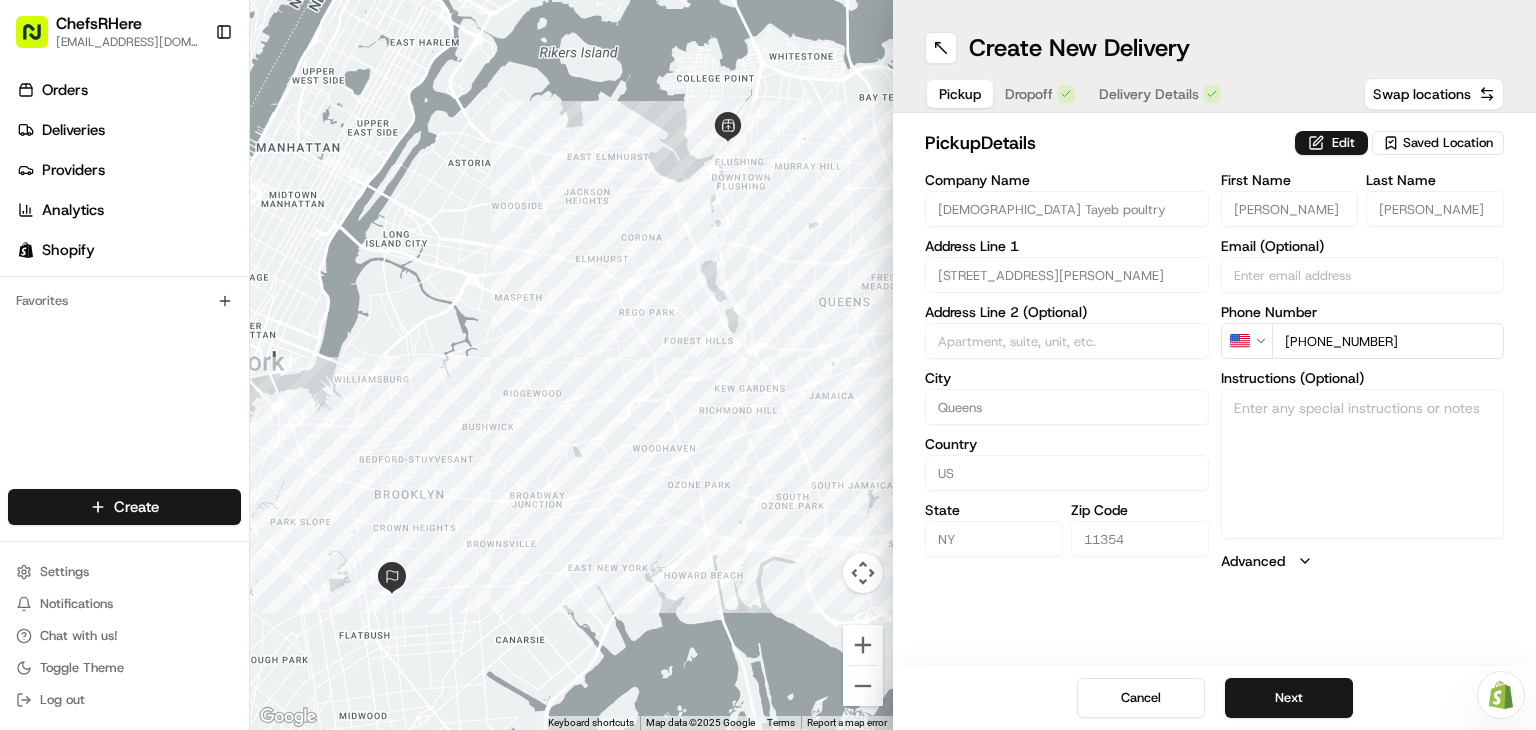 scroll, scrollTop: 0, scrollLeft: 0, axis: both 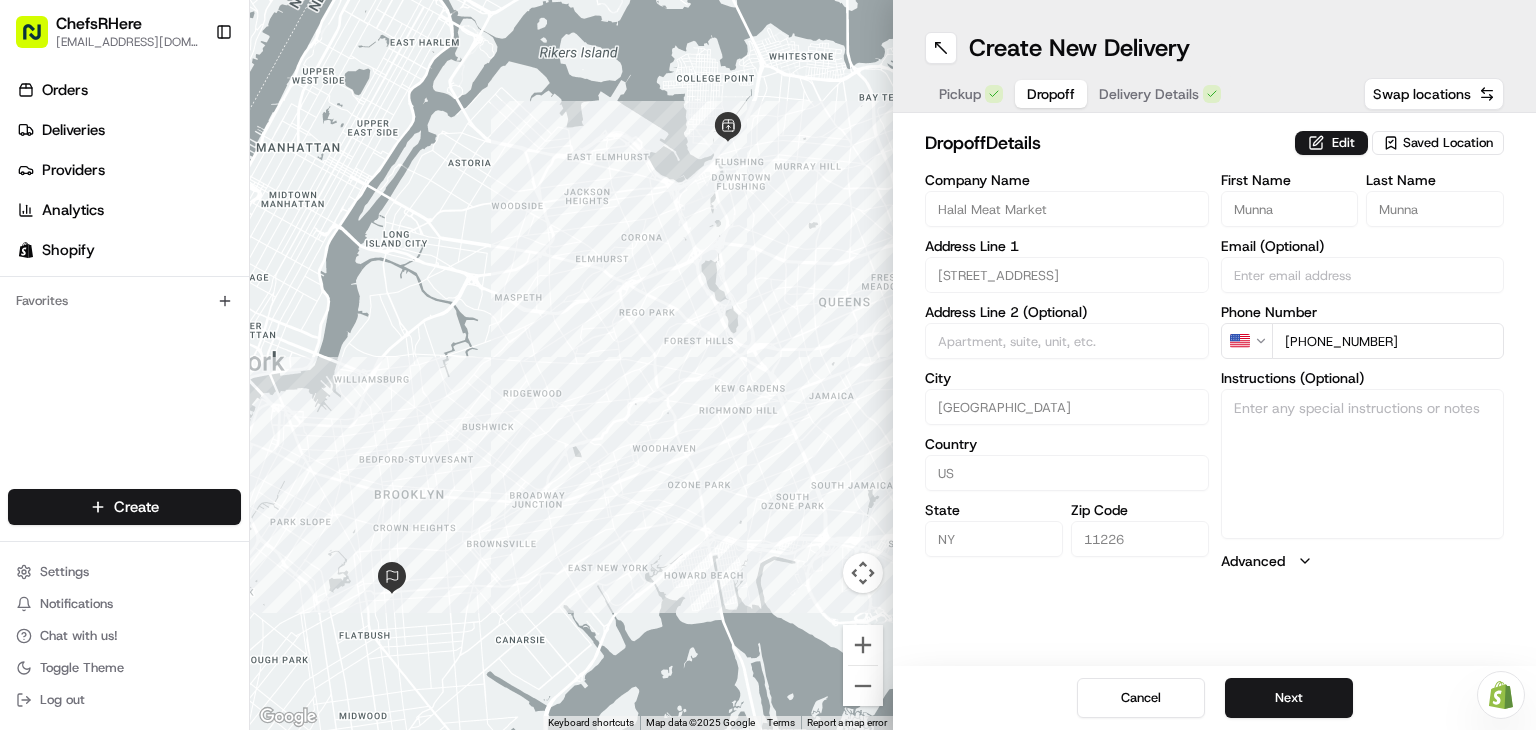 click on "Pickup Dropoff Delivery Details" at bounding box center [1080, 94] 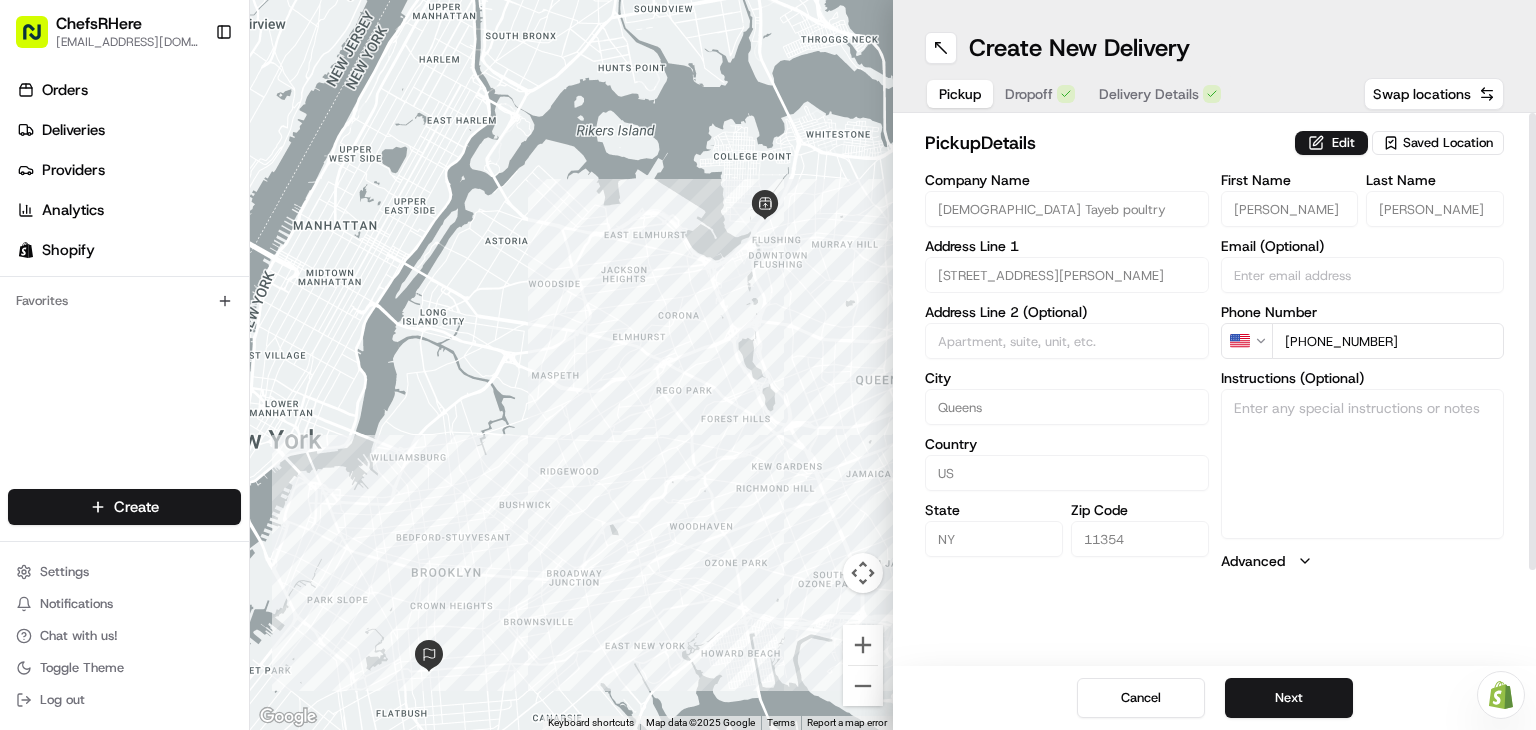click on "Pickup" at bounding box center [960, 94] 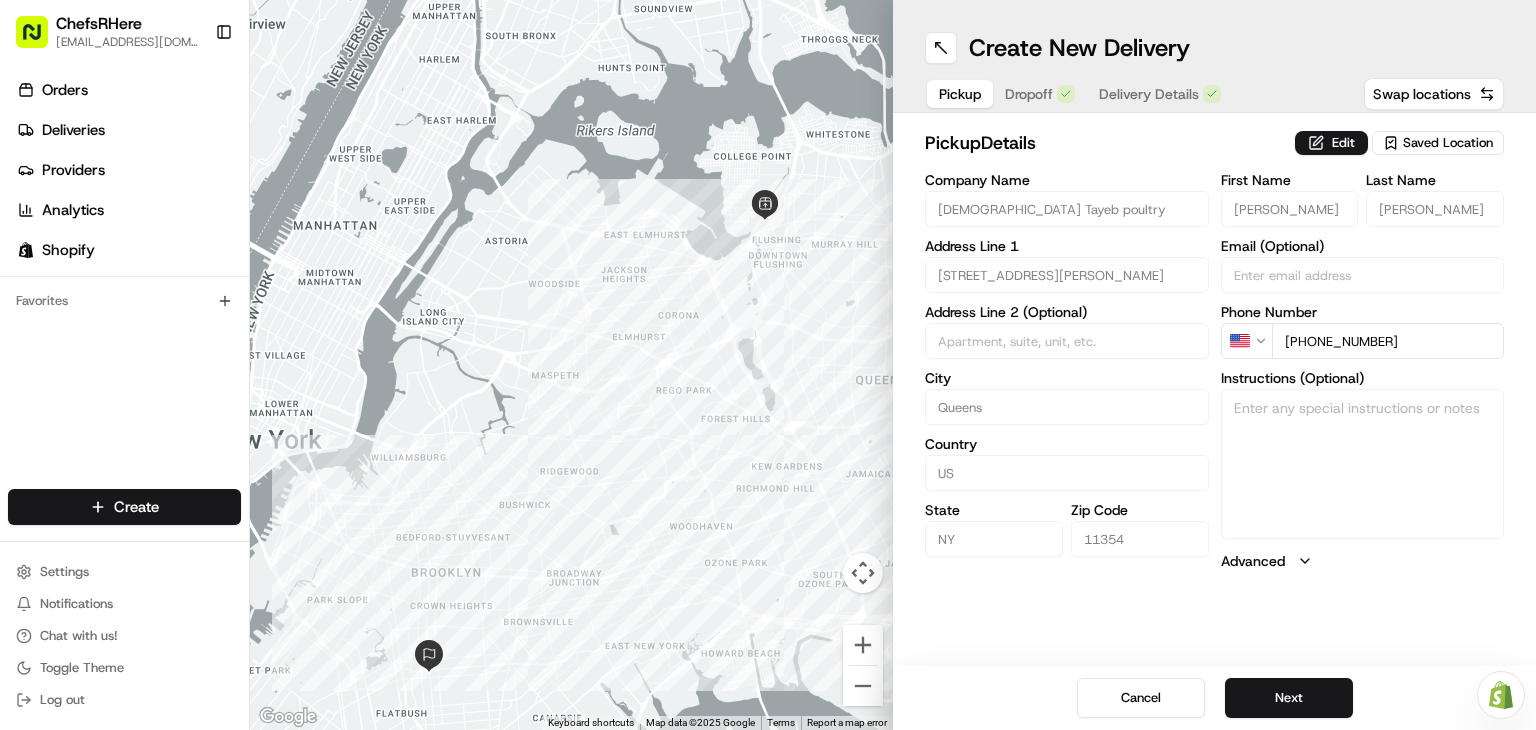 click on "Pickup Dropoff Delivery Details" at bounding box center [1080, 94] 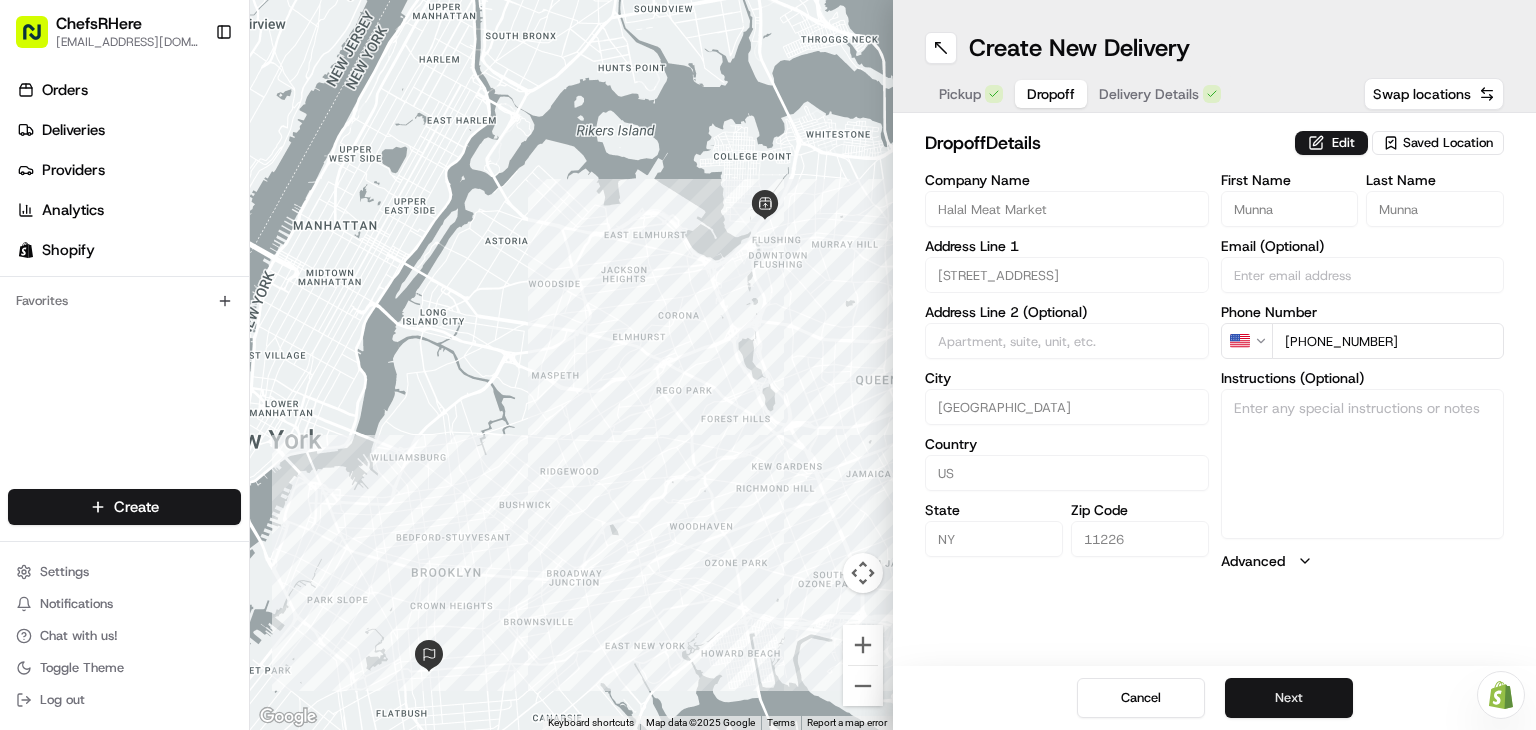 click on "Next" at bounding box center [1289, 698] 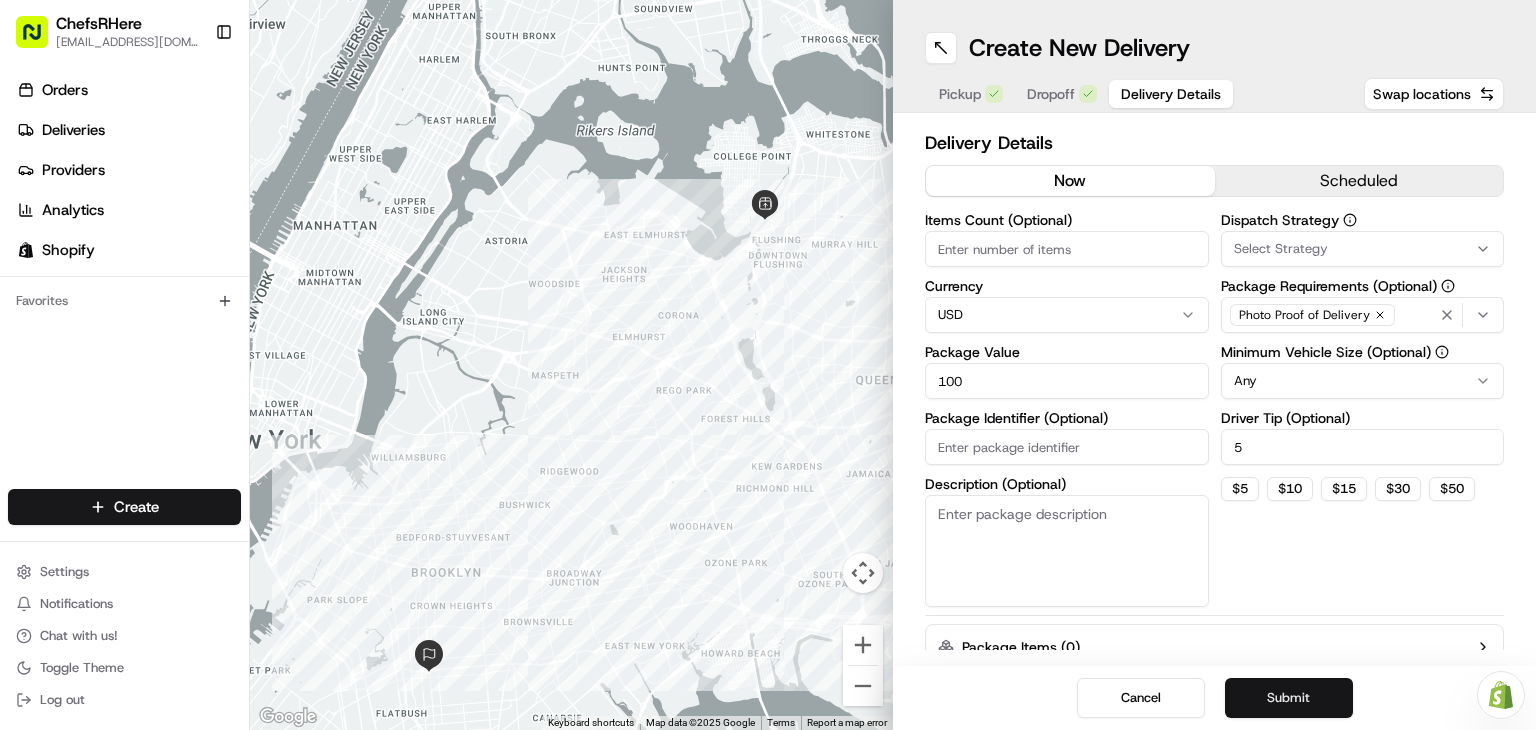 click on "Submit" at bounding box center (1289, 698) 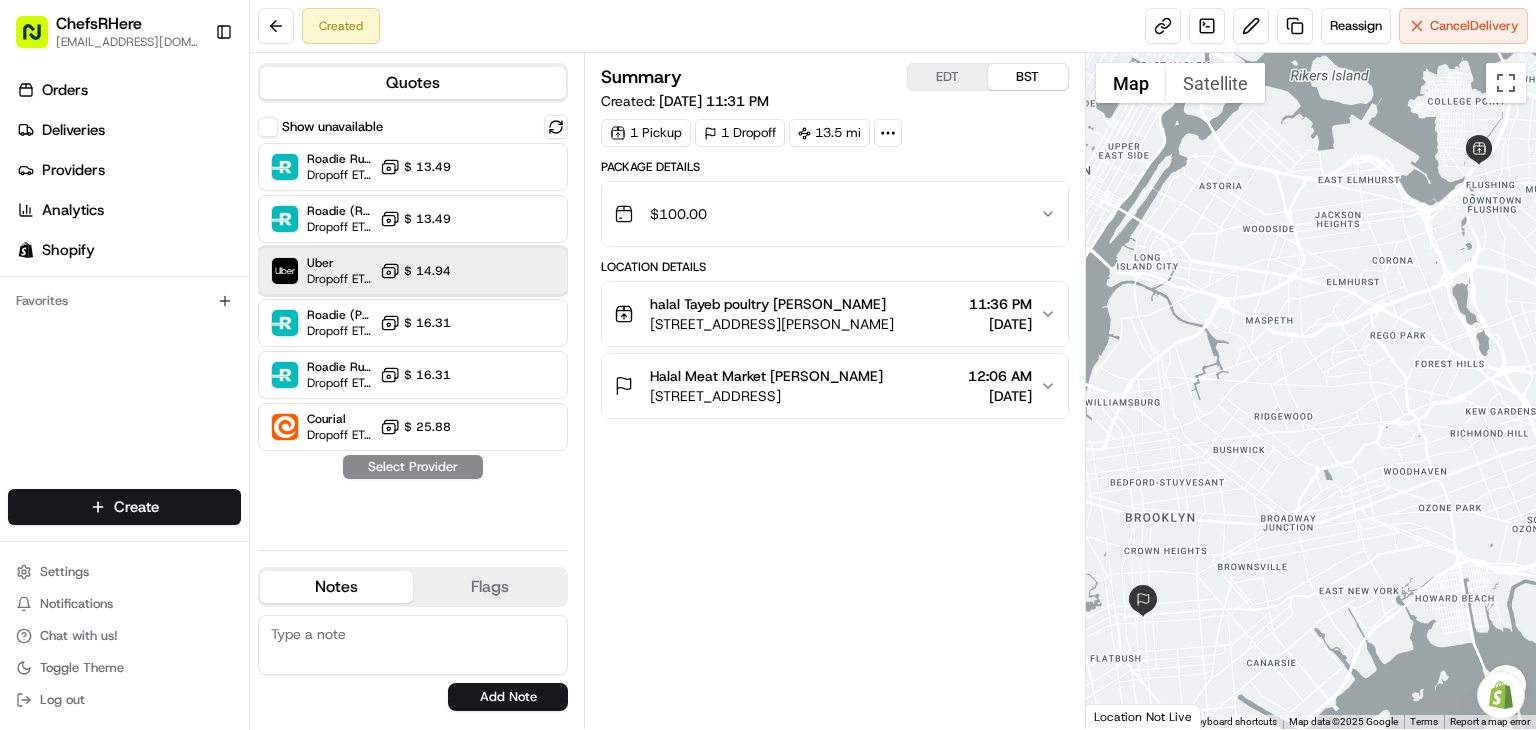 click on "Uber Dropoff ETA   1 hour $   14.94" at bounding box center [413, 271] 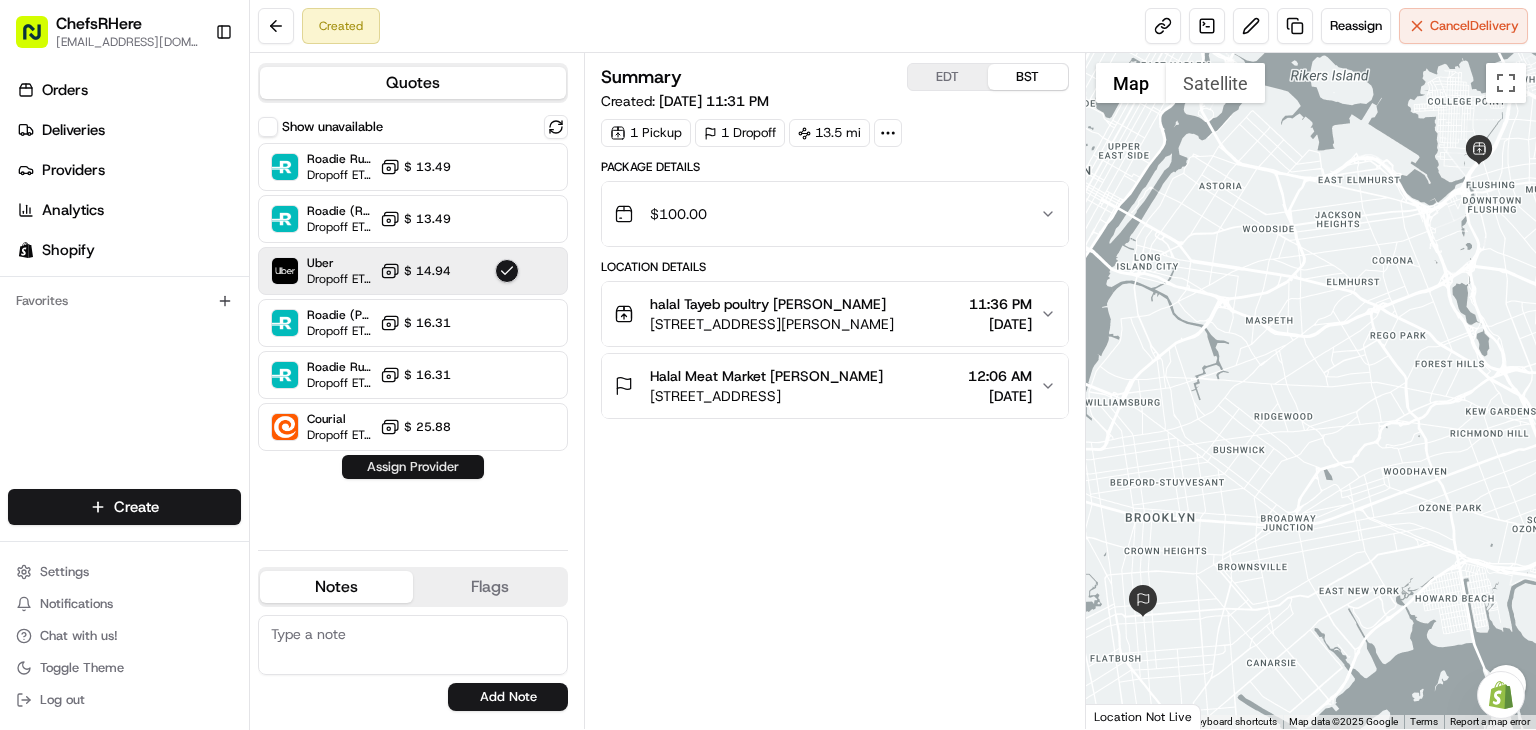 click on "Assign Provider" at bounding box center (413, 467) 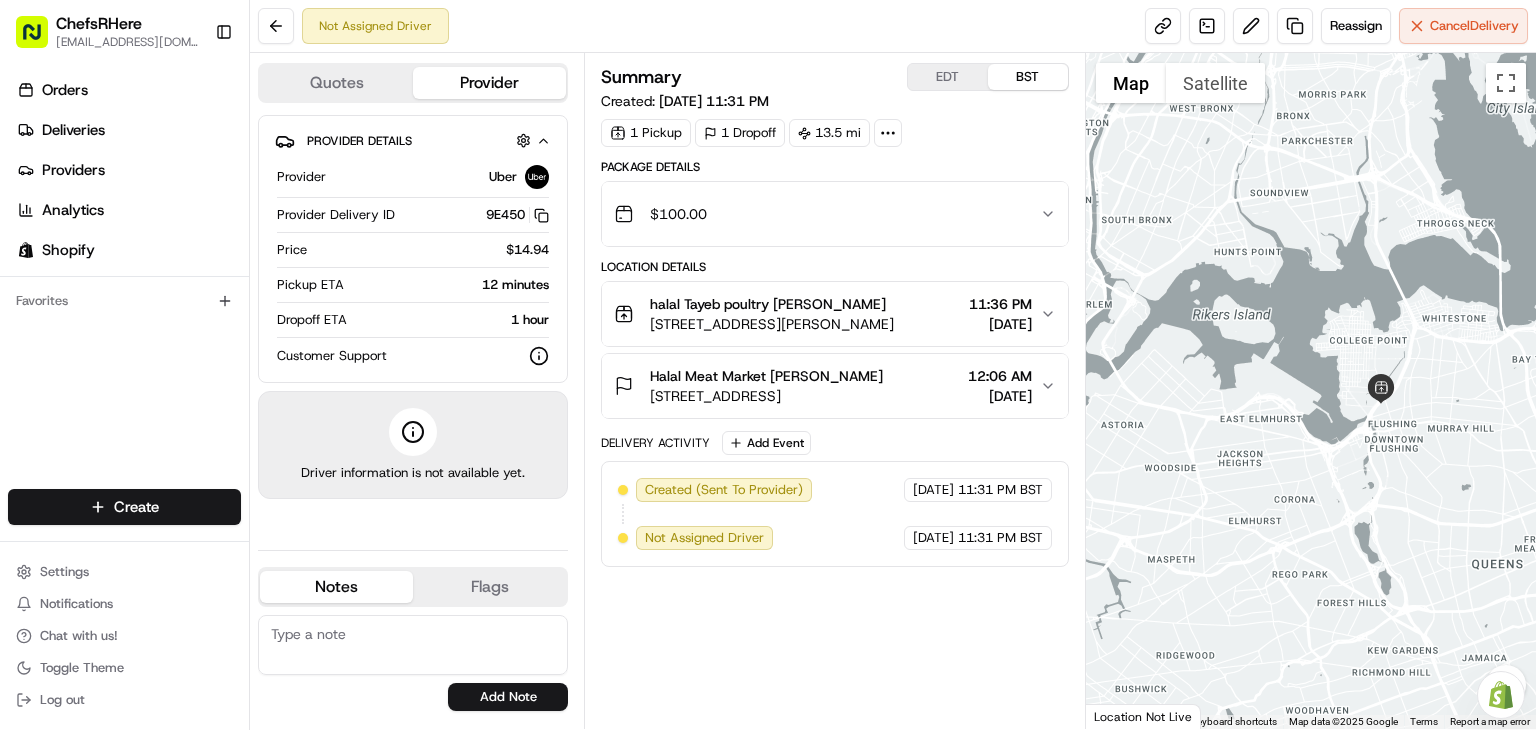 drag, startPoint x: 1478, startPoint y: 327, endPoint x: 1380, endPoint y: 573, distance: 264.80182 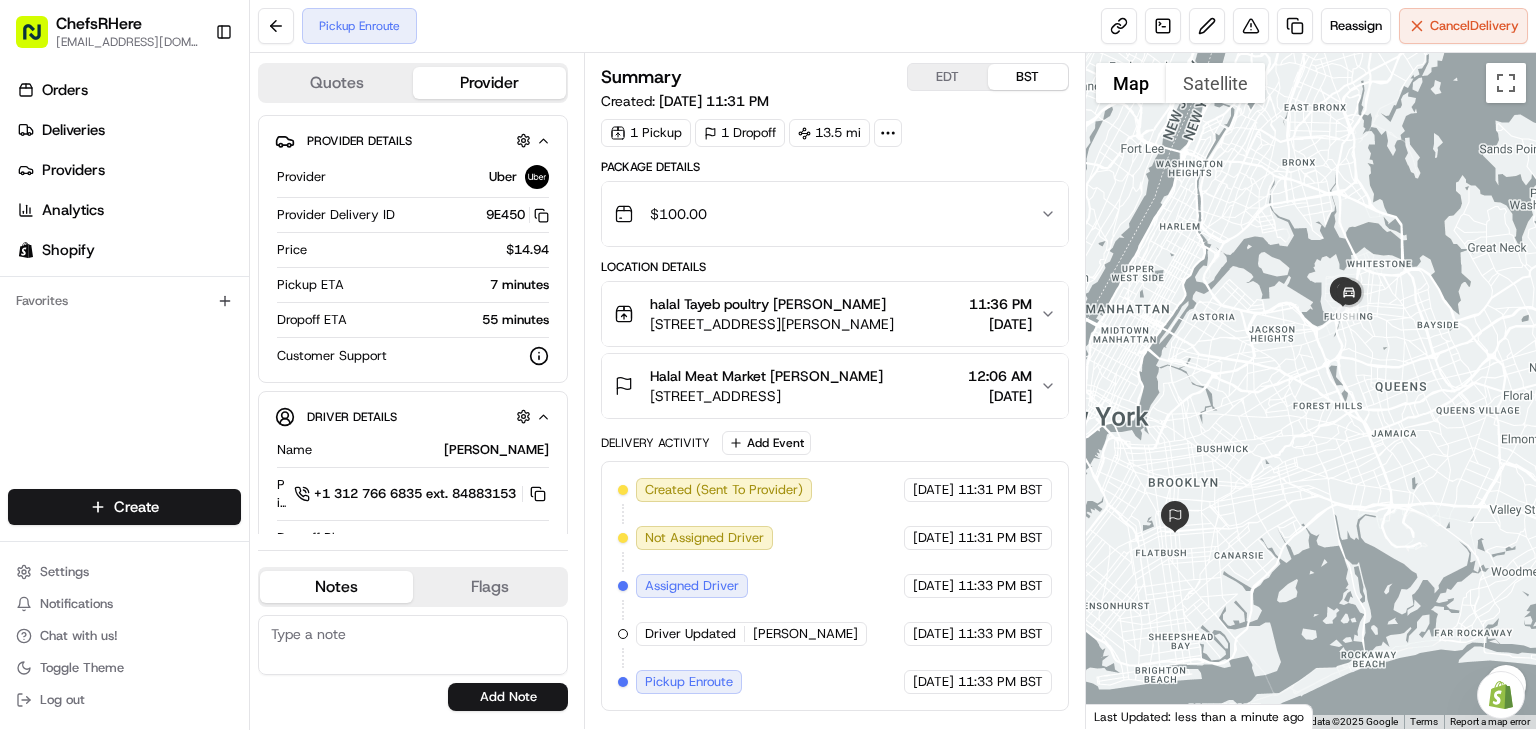 drag, startPoint x: 1292, startPoint y: 600, endPoint x: 1330, endPoint y: 520, distance: 88.56636 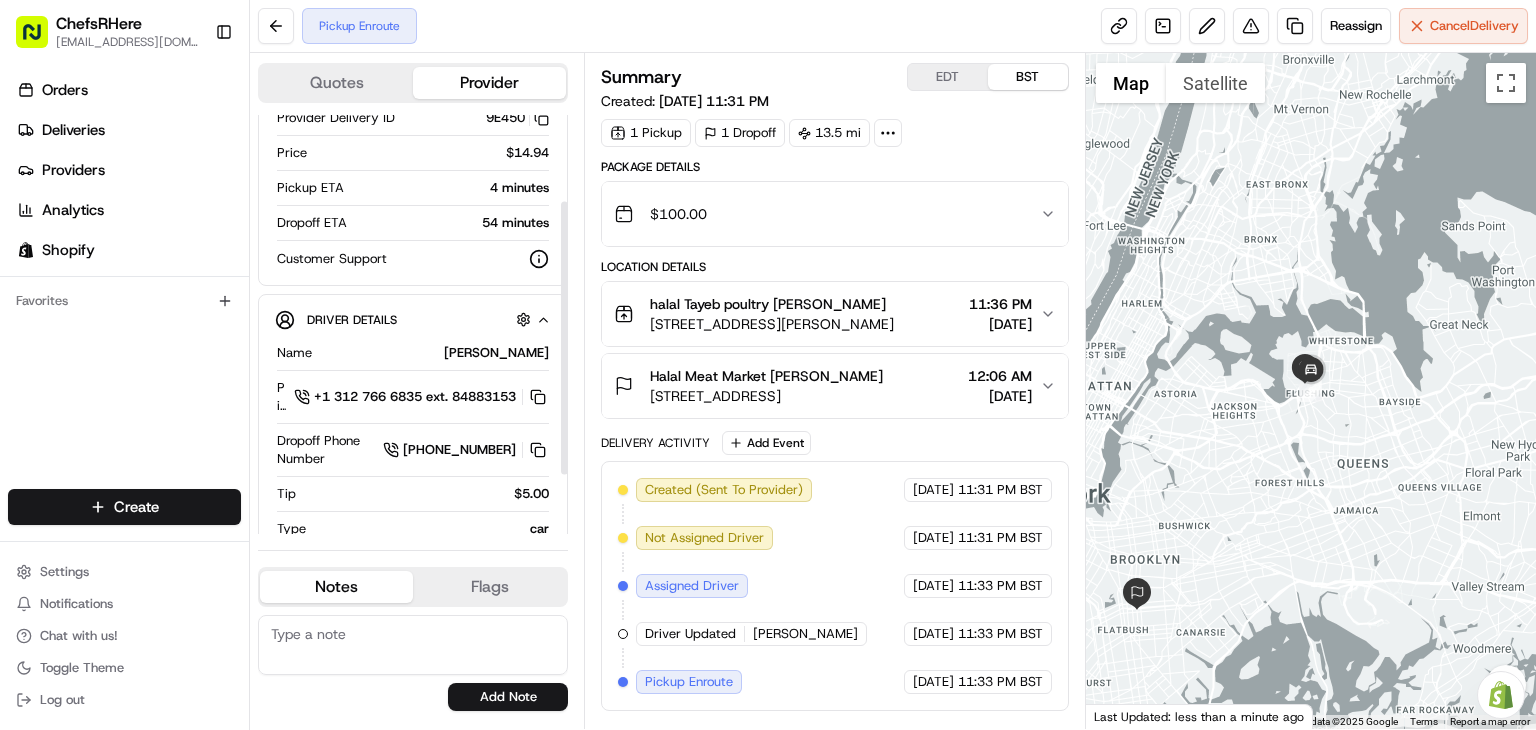 scroll, scrollTop: 0, scrollLeft: 0, axis: both 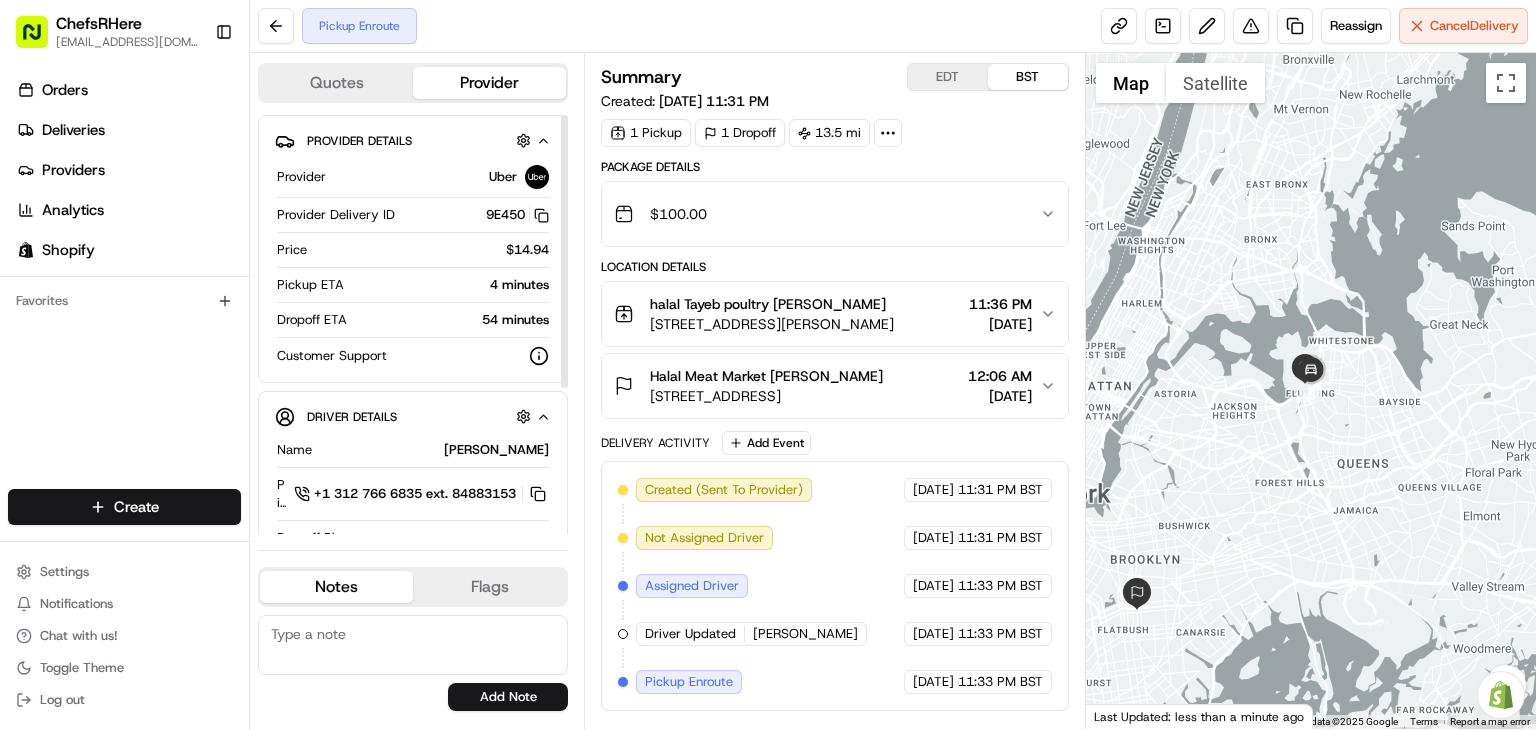 click on "[PERSON_NAME]" at bounding box center (434, 450) 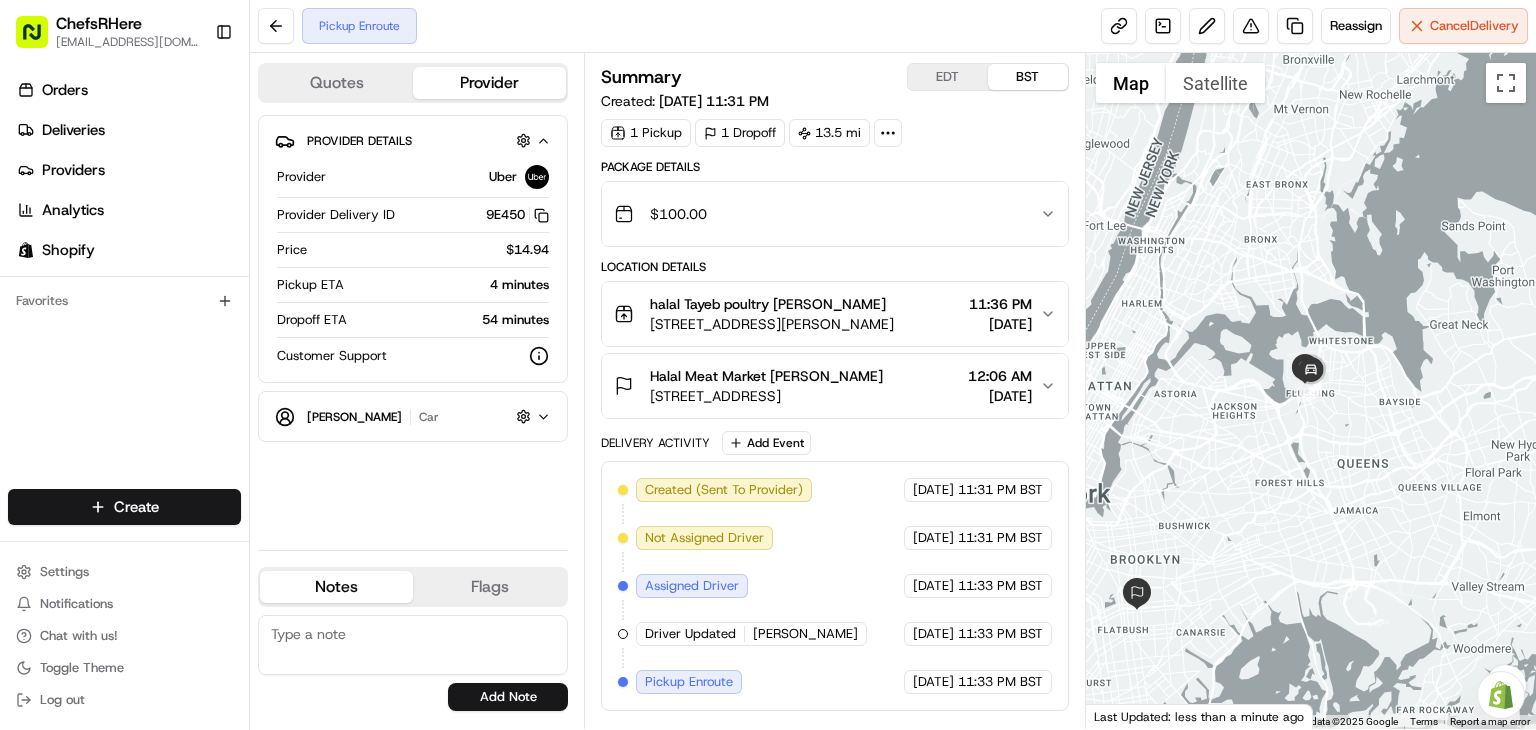 click 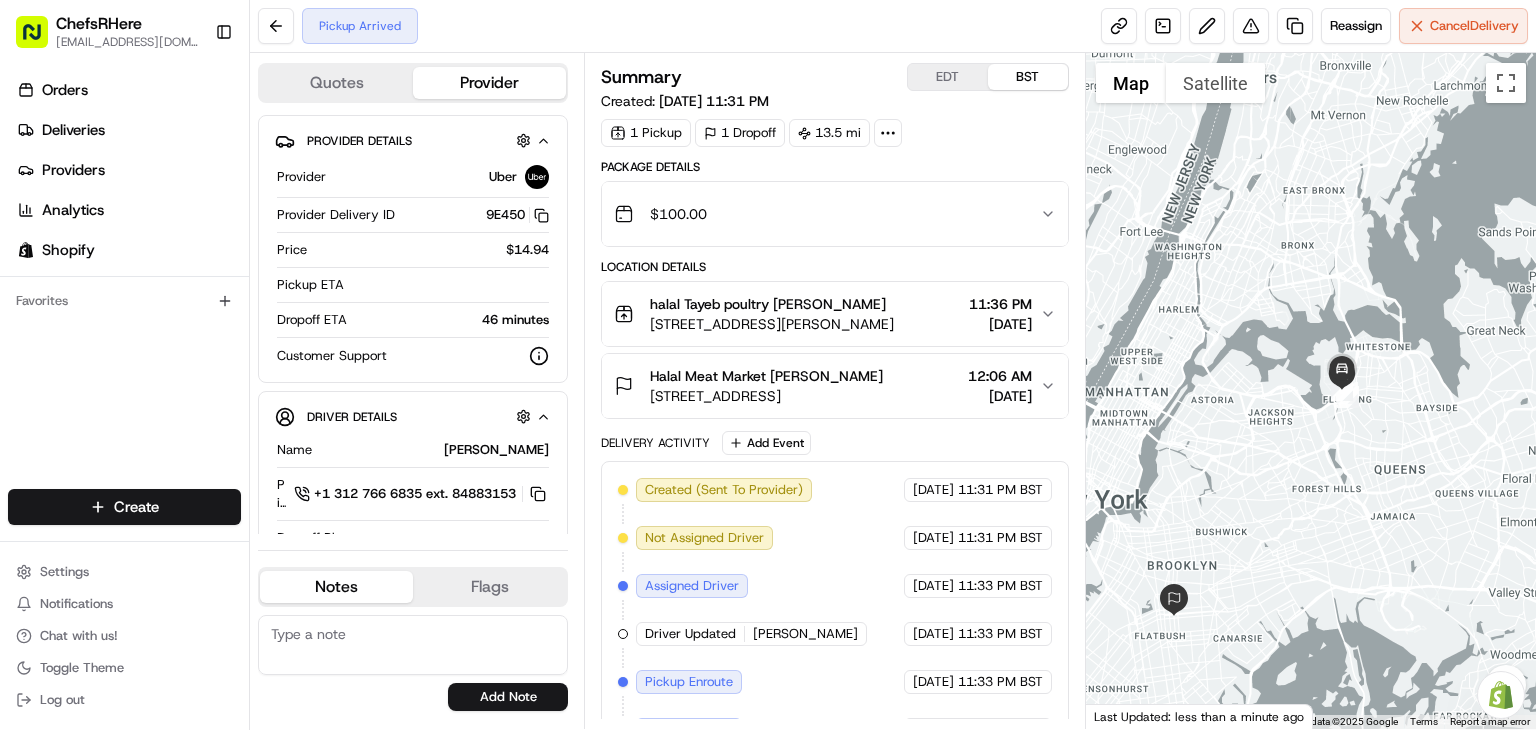 drag, startPoint x: 1306, startPoint y: 541, endPoint x: 1341, endPoint y: 542, distance: 35.014282 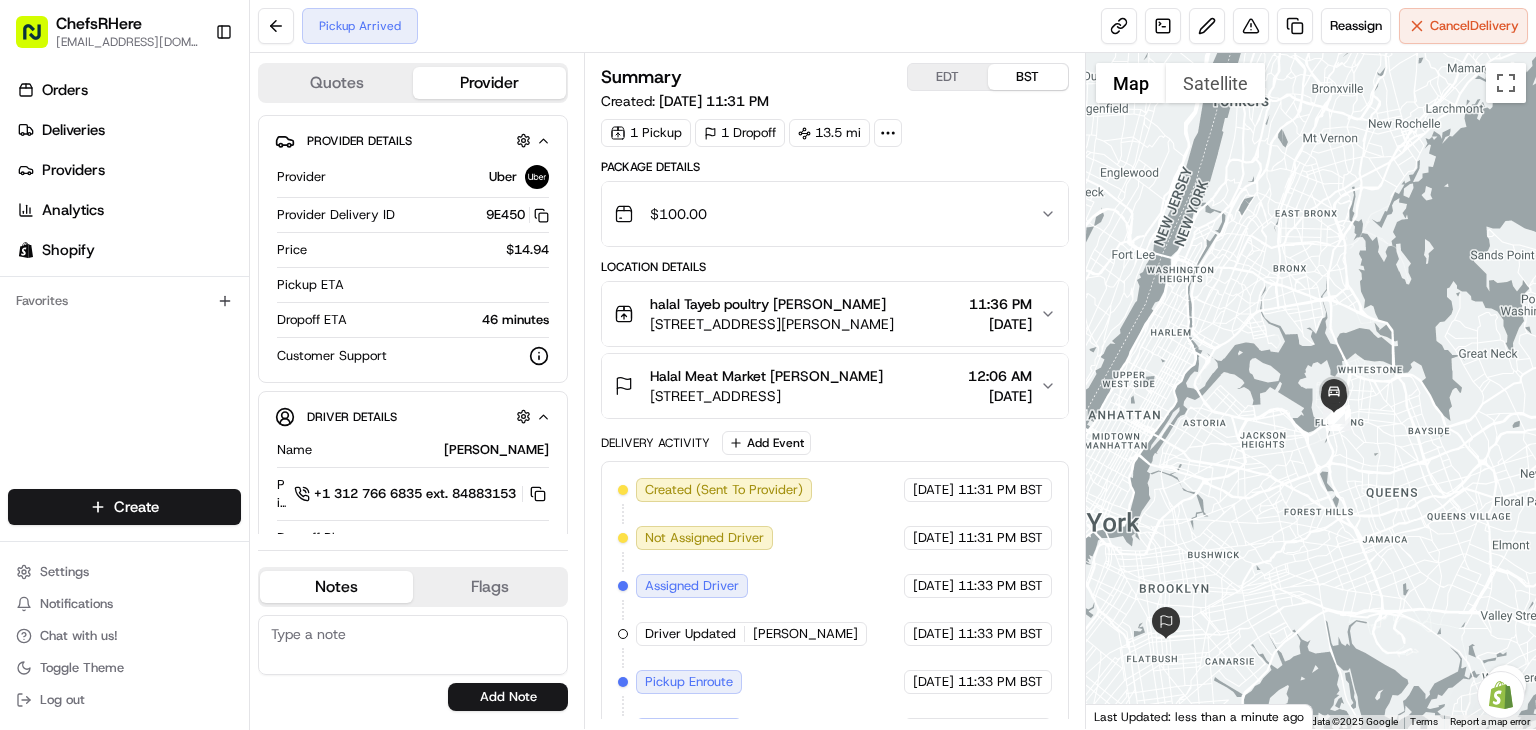 drag, startPoint x: 1367, startPoint y: 531, endPoint x: 1337, endPoint y: 586, distance: 62.649822 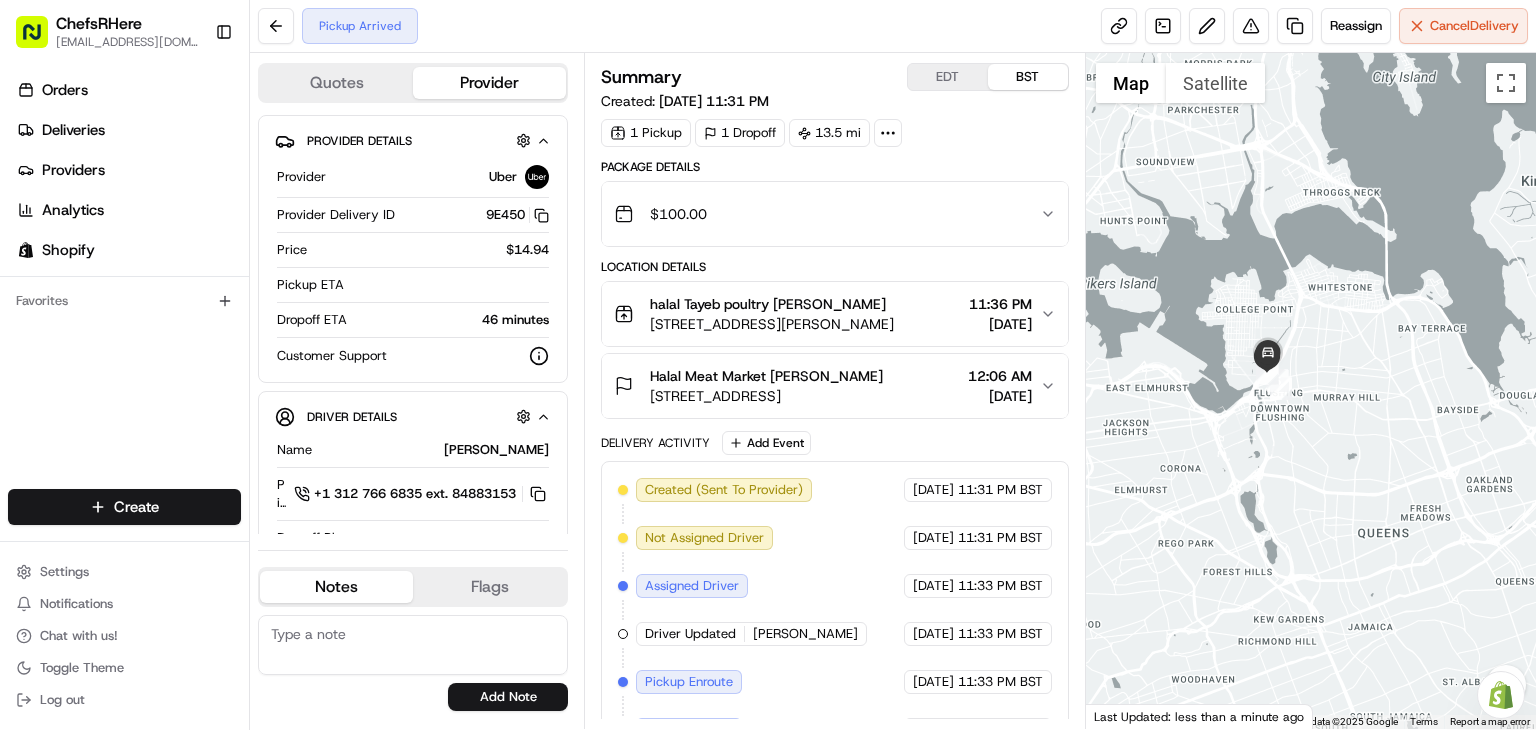 drag, startPoint x: 1269, startPoint y: 507, endPoint x: 1286, endPoint y: 572, distance: 67.18631 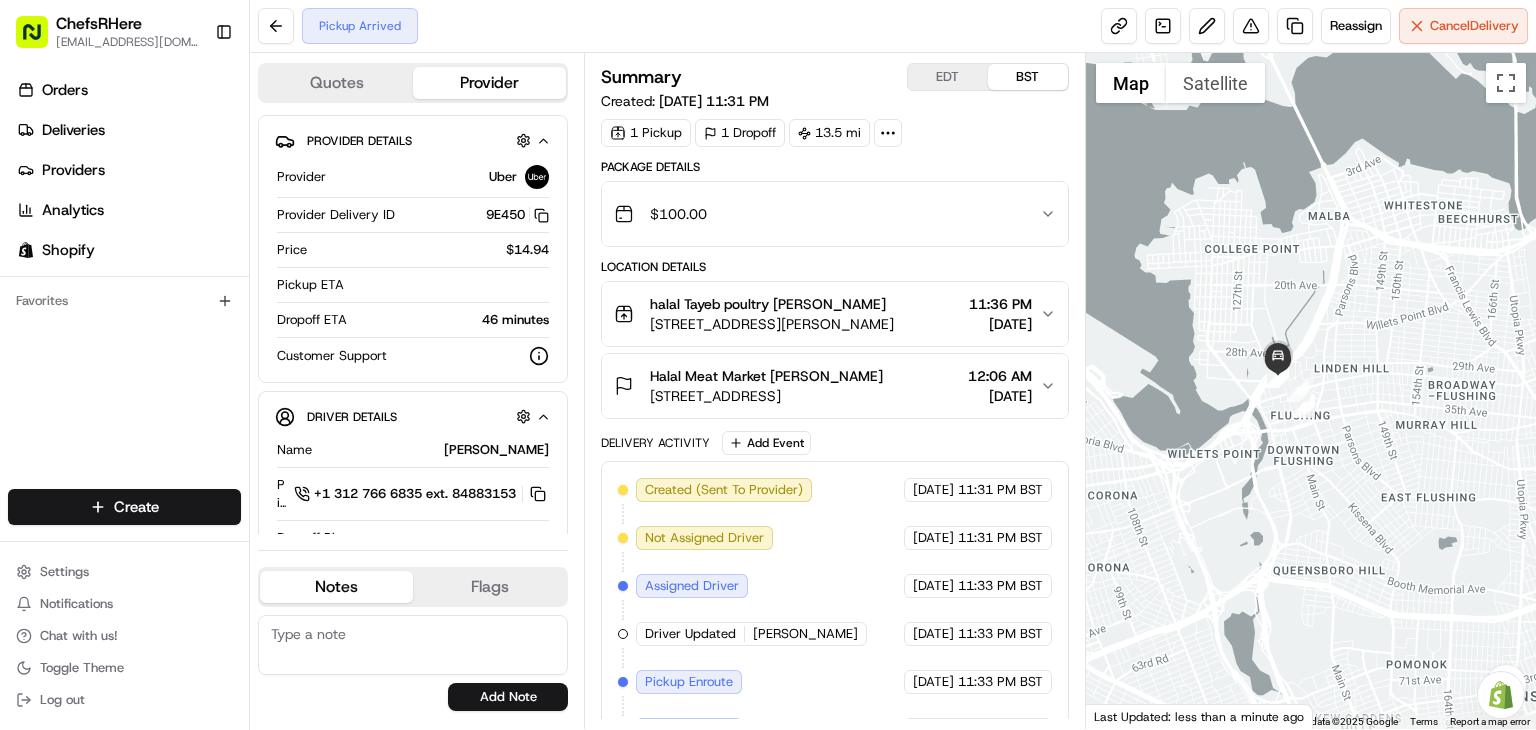 click at bounding box center (1311, 391) 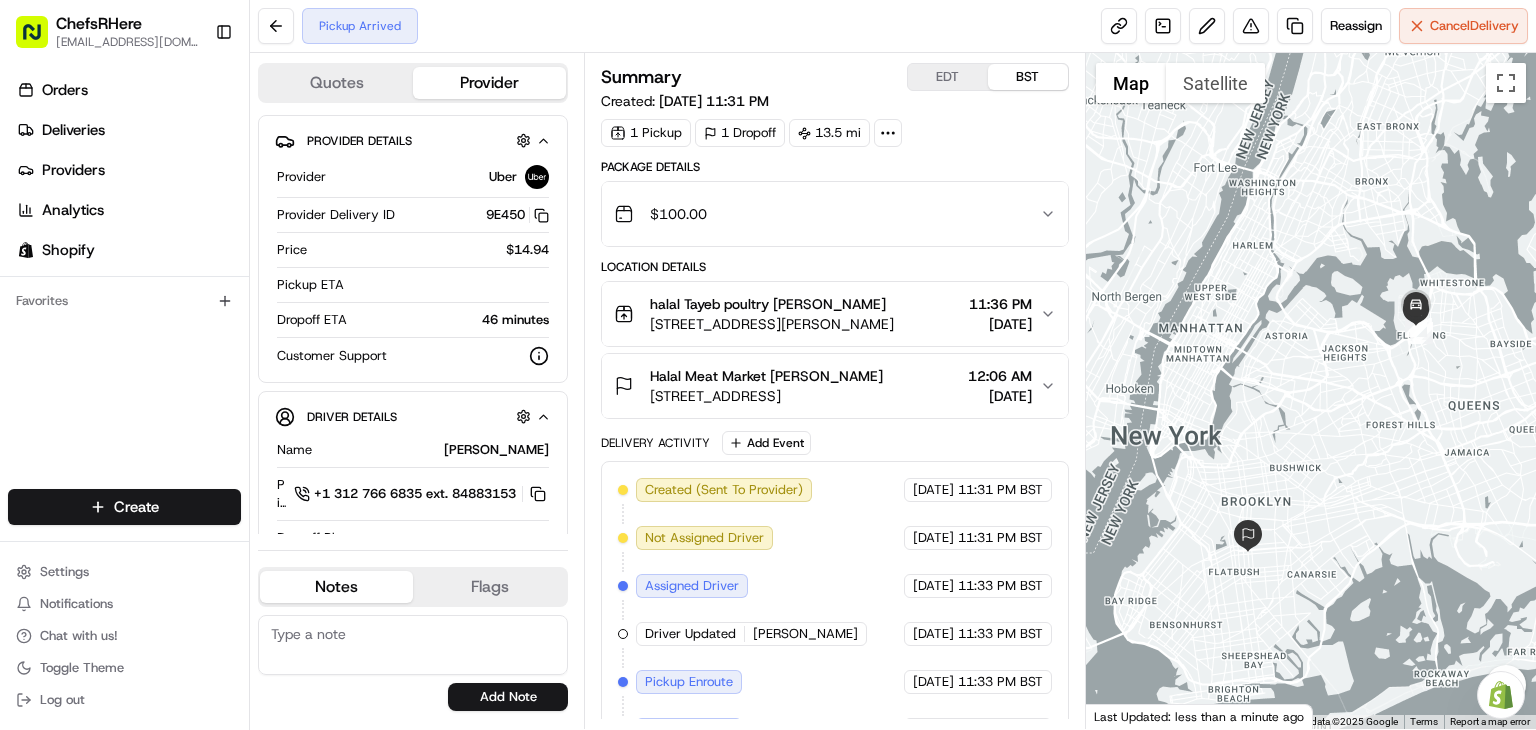 drag, startPoint x: 1260, startPoint y: 592, endPoint x: 1393, endPoint y: 381, distance: 249.41933 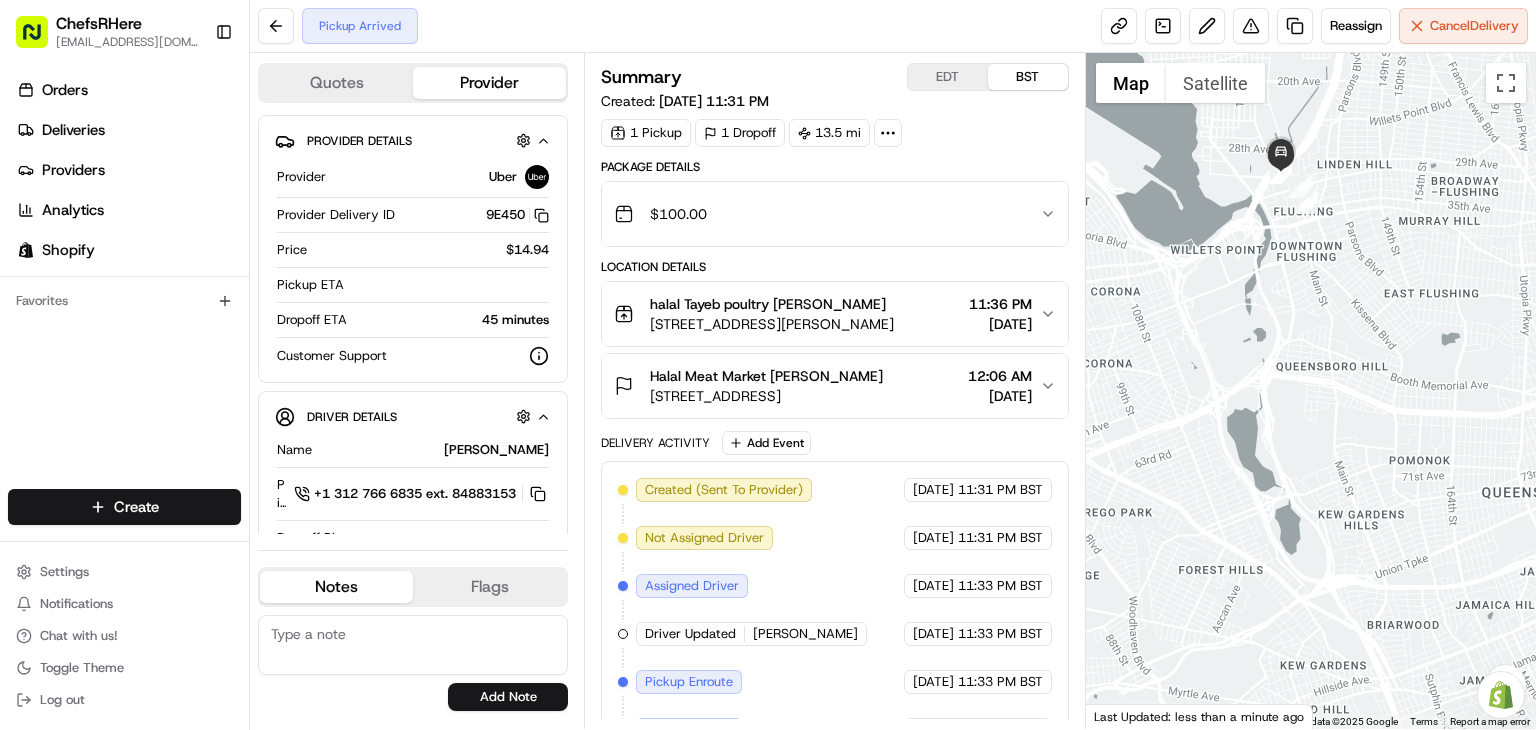 drag, startPoint x: 1304, startPoint y: 317, endPoint x: 1319, endPoint y: 587, distance: 270.41635 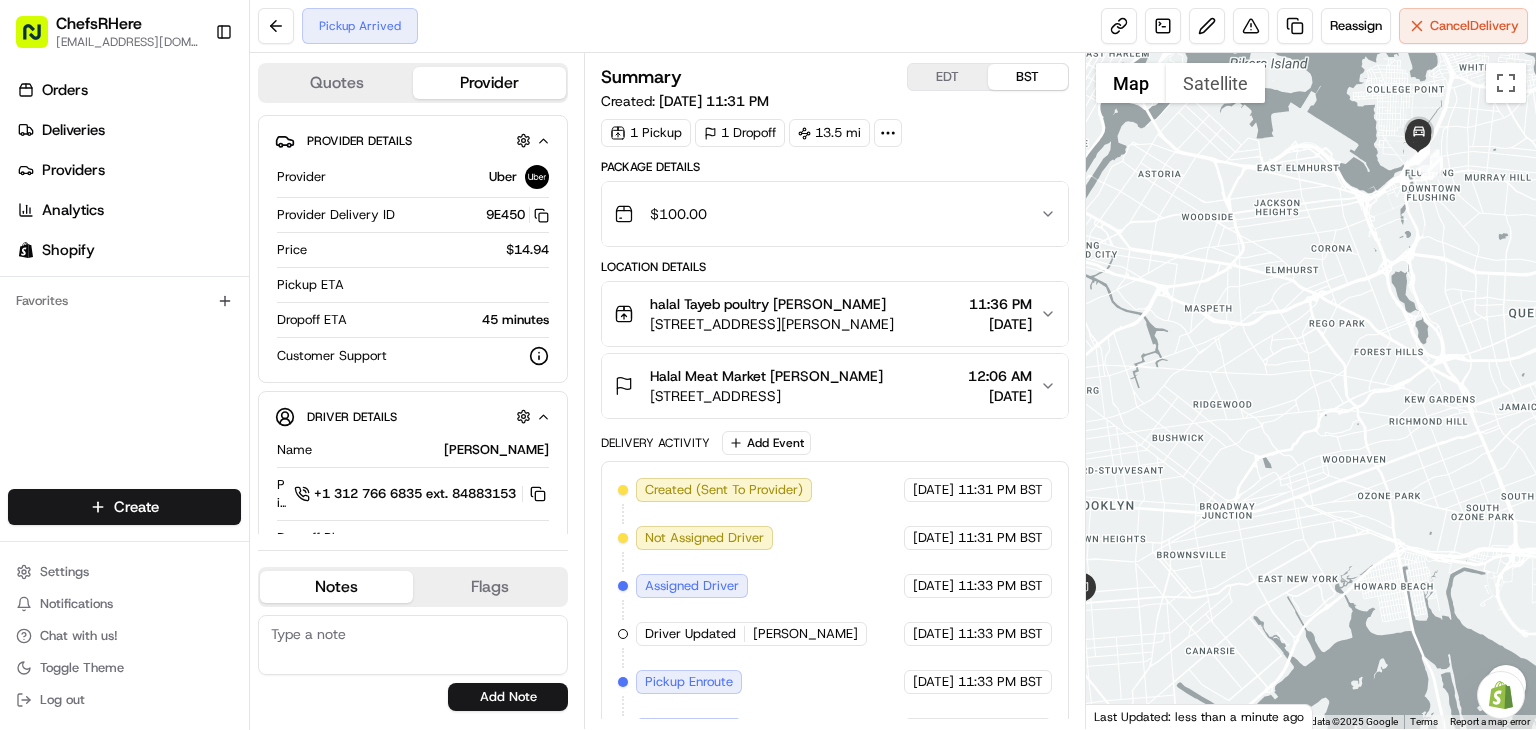 drag, startPoint x: 1231, startPoint y: 592, endPoint x: 1352, endPoint y: 205, distance: 405.47504 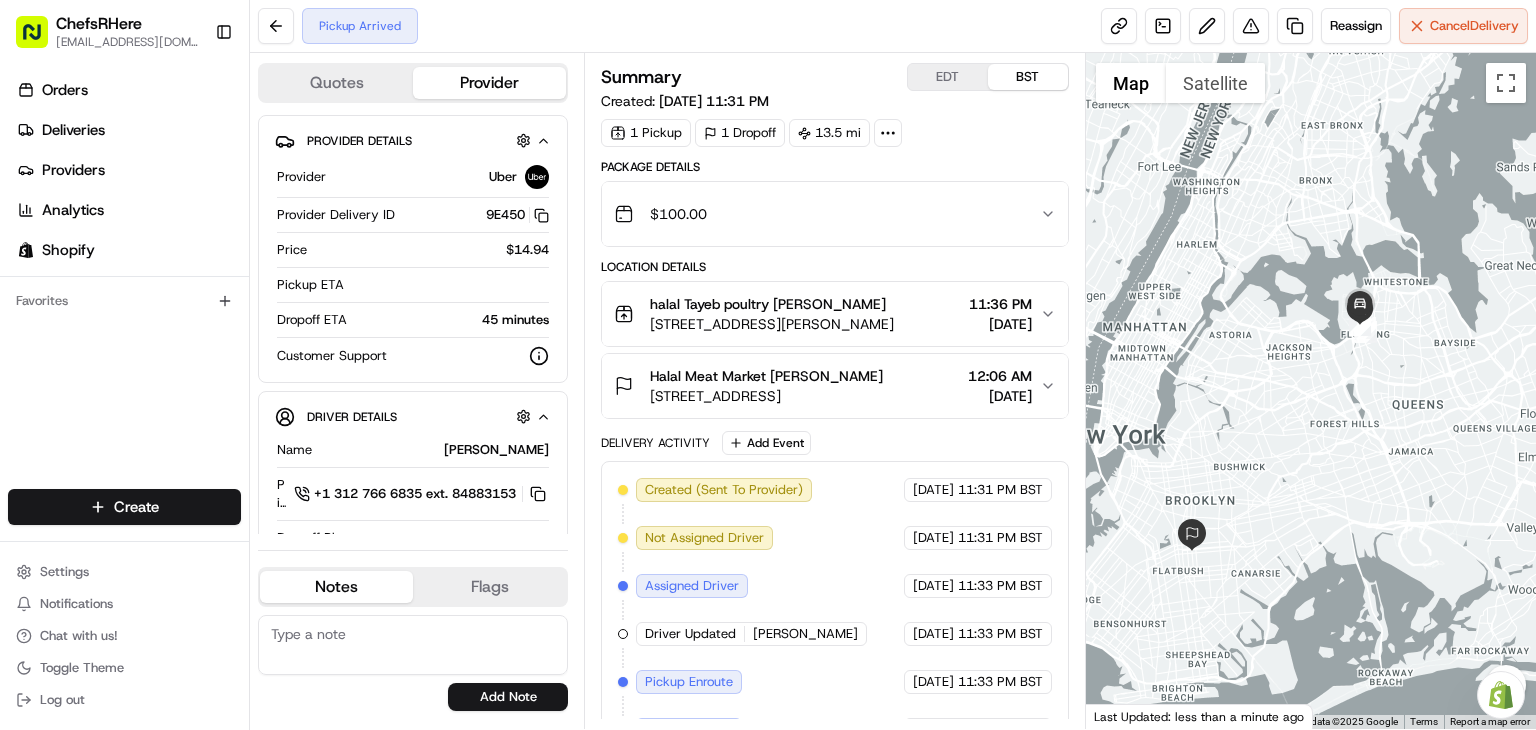 drag, startPoint x: 1515, startPoint y: 472, endPoint x: 1460, endPoint y: 530, distance: 79.93122 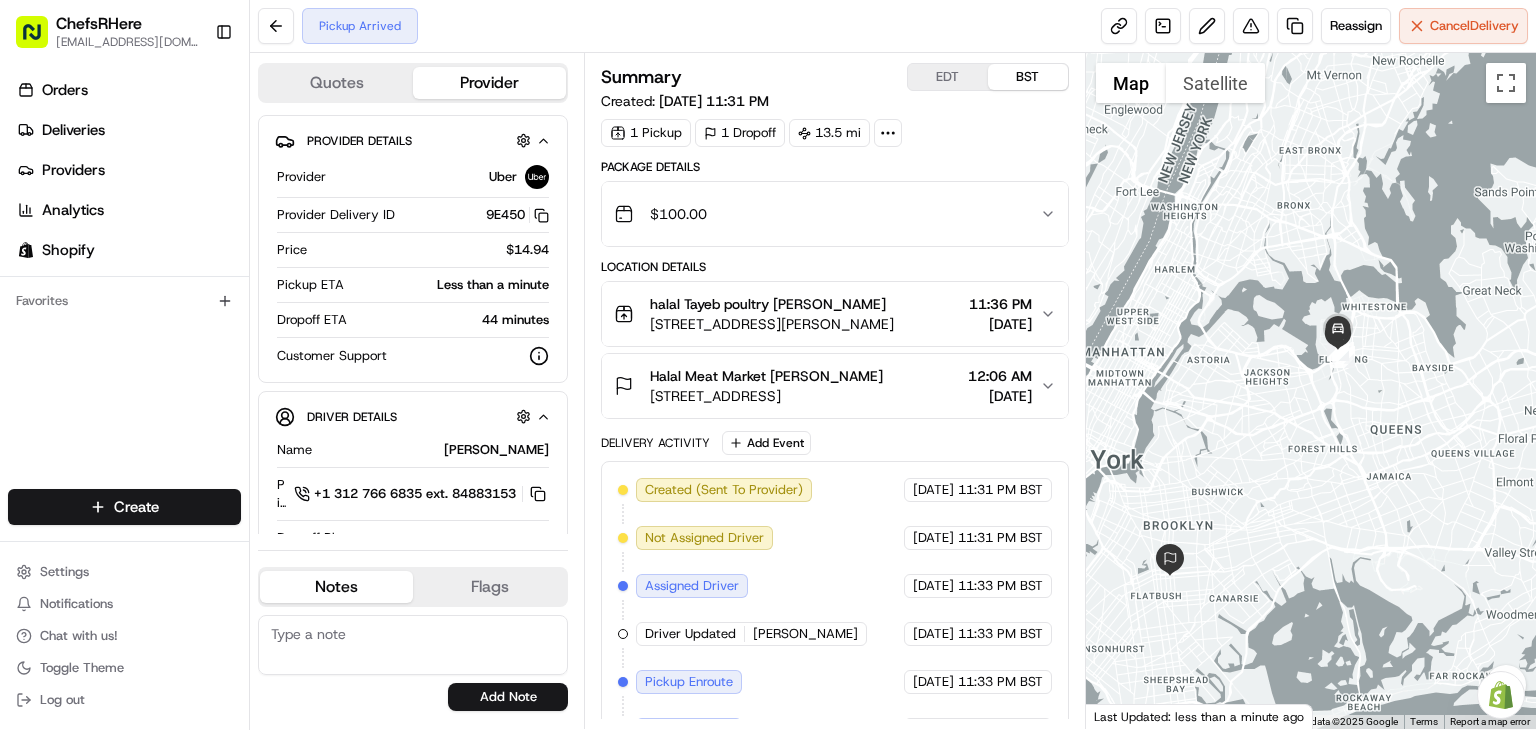 drag, startPoint x: 1298, startPoint y: 544, endPoint x: 1325, endPoint y: 503, distance: 49.09175 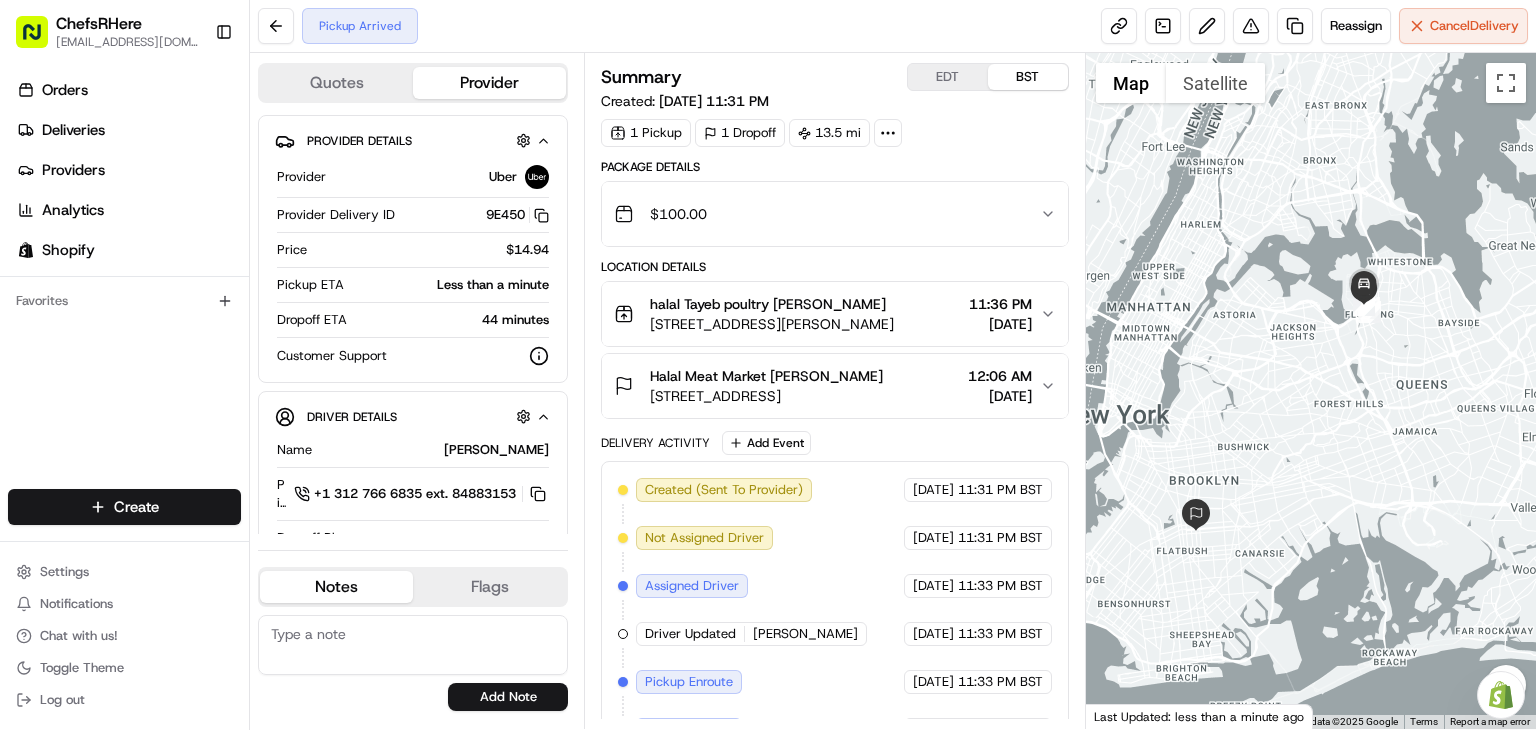 drag, startPoint x: 1344, startPoint y: 575, endPoint x: 1369, endPoint y: 532, distance: 49.73932 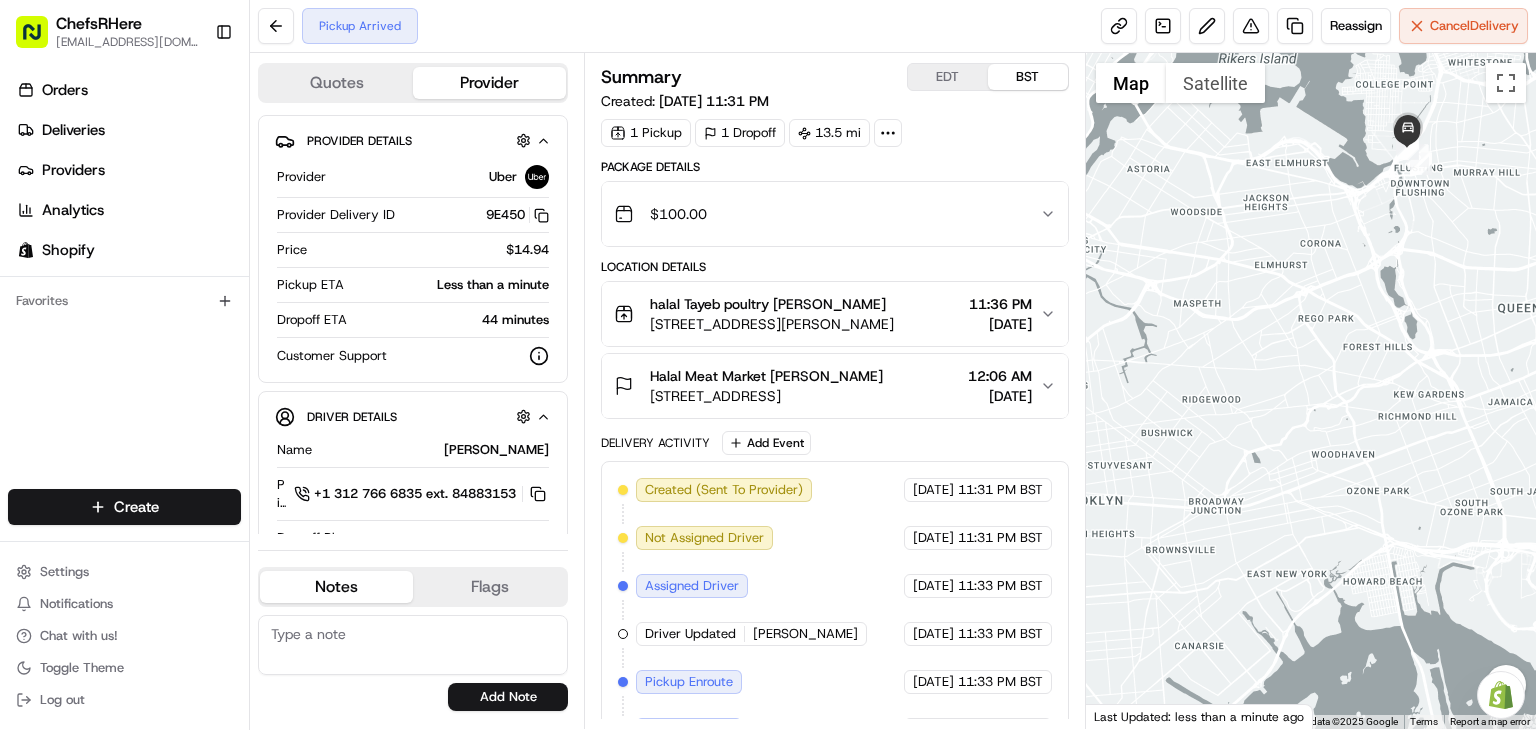 drag, startPoint x: 1356, startPoint y: 546, endPoint x: 1396, endPoint y: 631, distance: 93.941475 